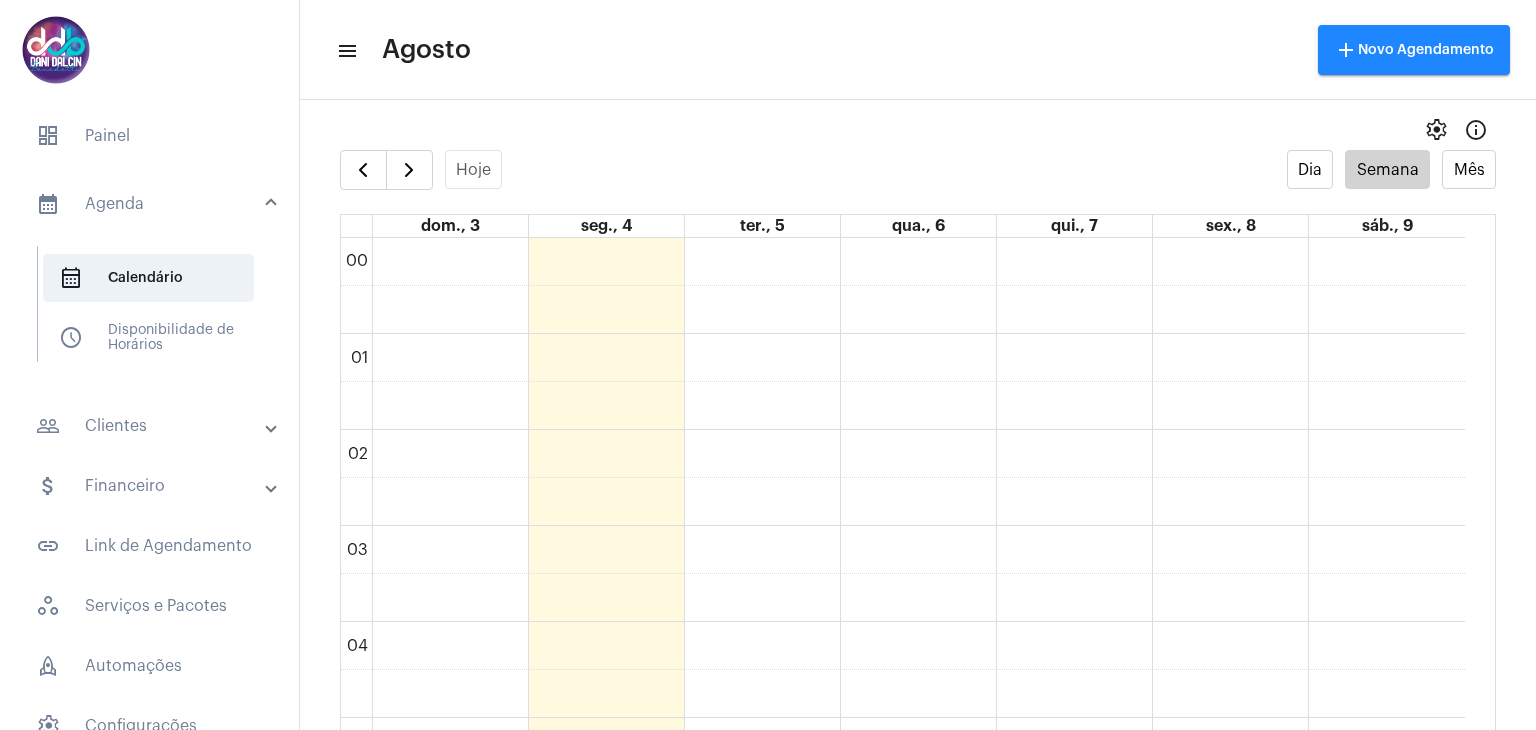 scroll, scrollTop: 0, scrollLeft: 0, axis: both 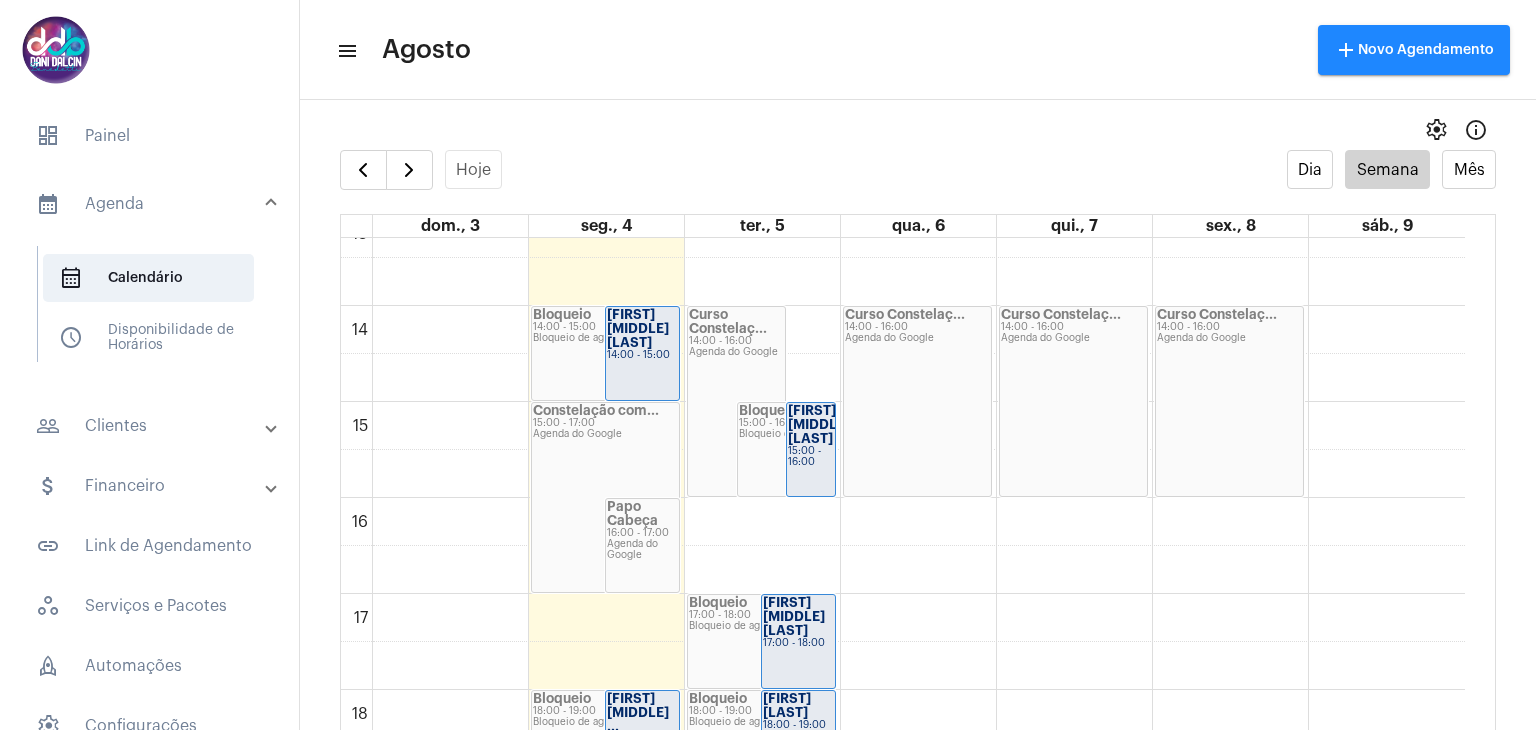 click on "Paulo Henrique ..." 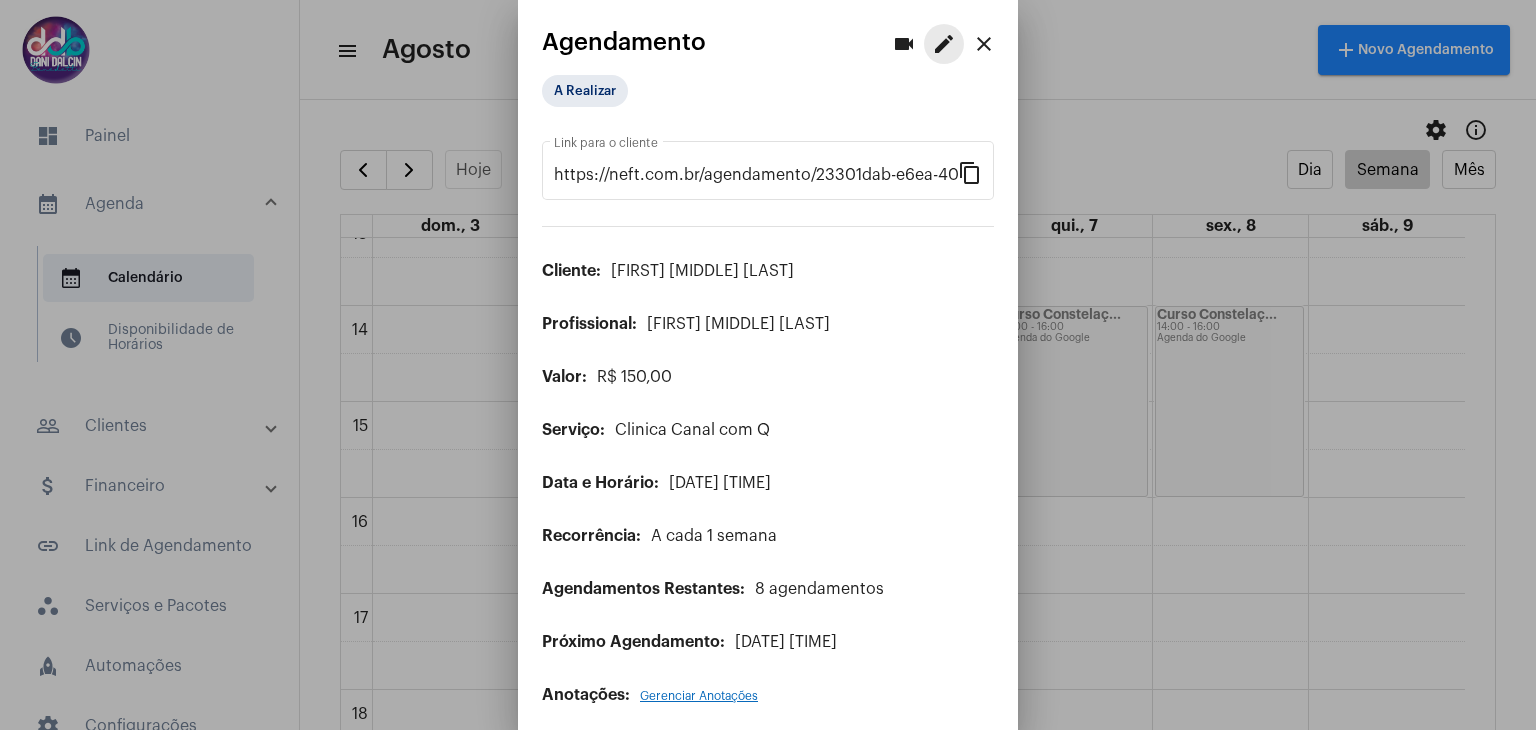 click on "edit" at bounding box center (944, 44) 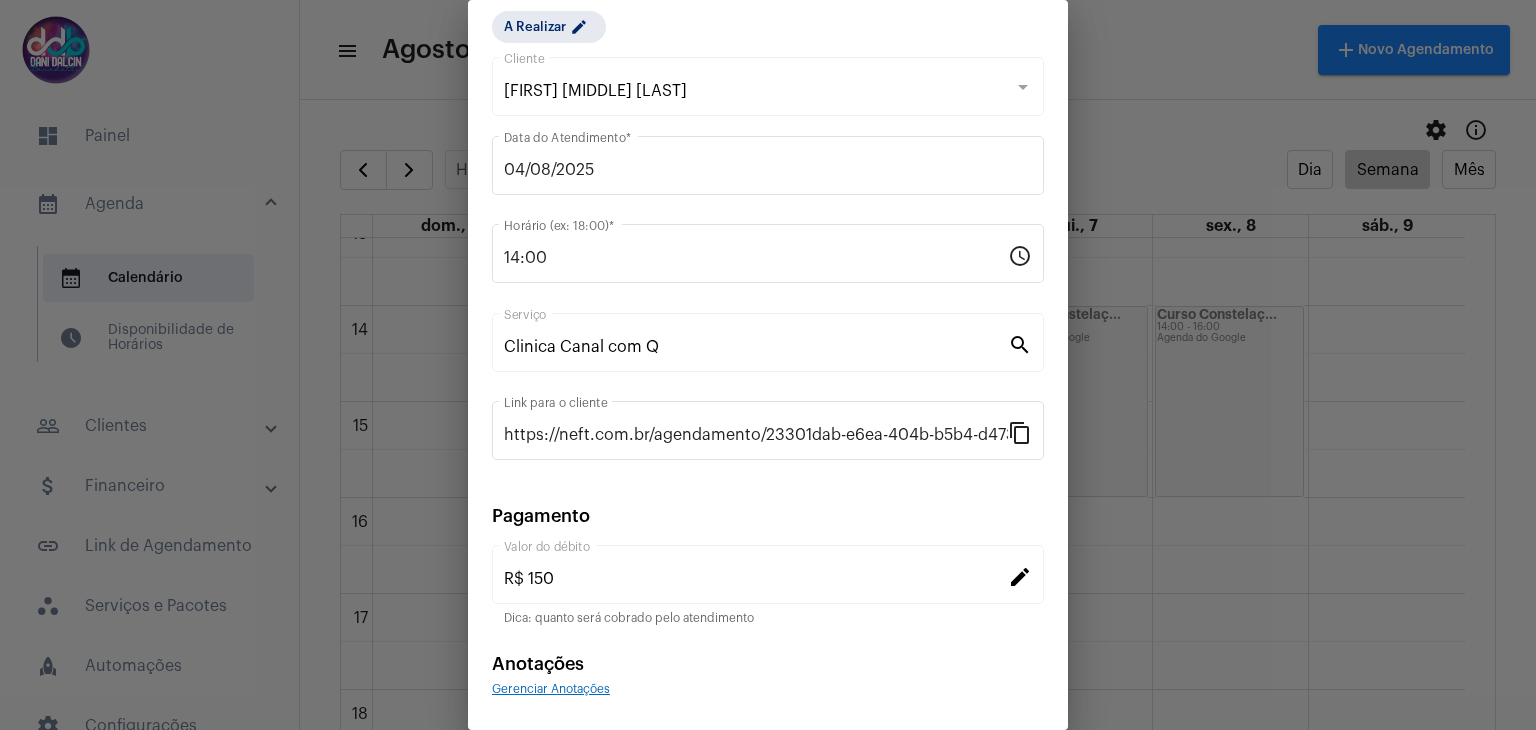 scroll, scrollTop: 128, scrollLeft: 0, axis: vertical 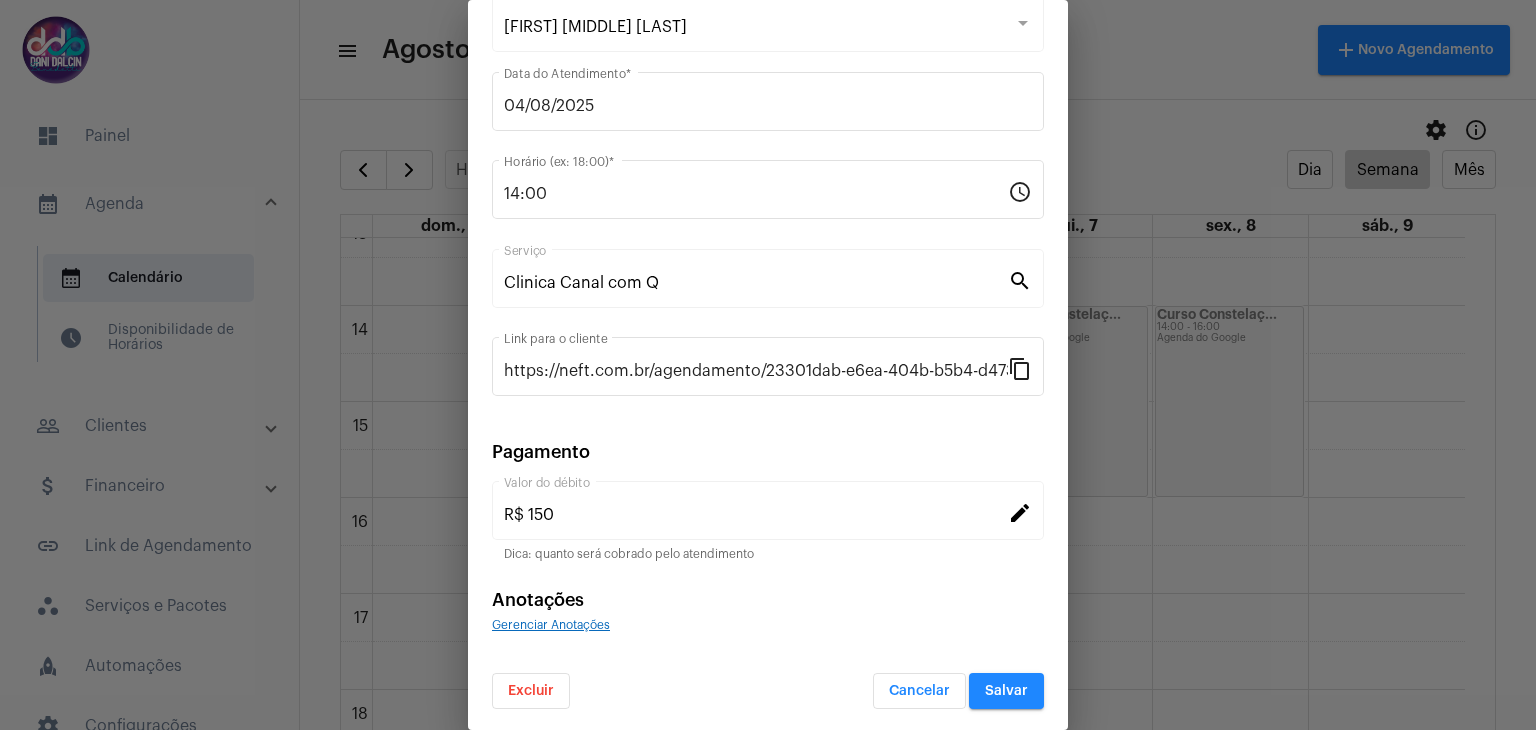 click on "Excluir" at bounding box center (531, 691) 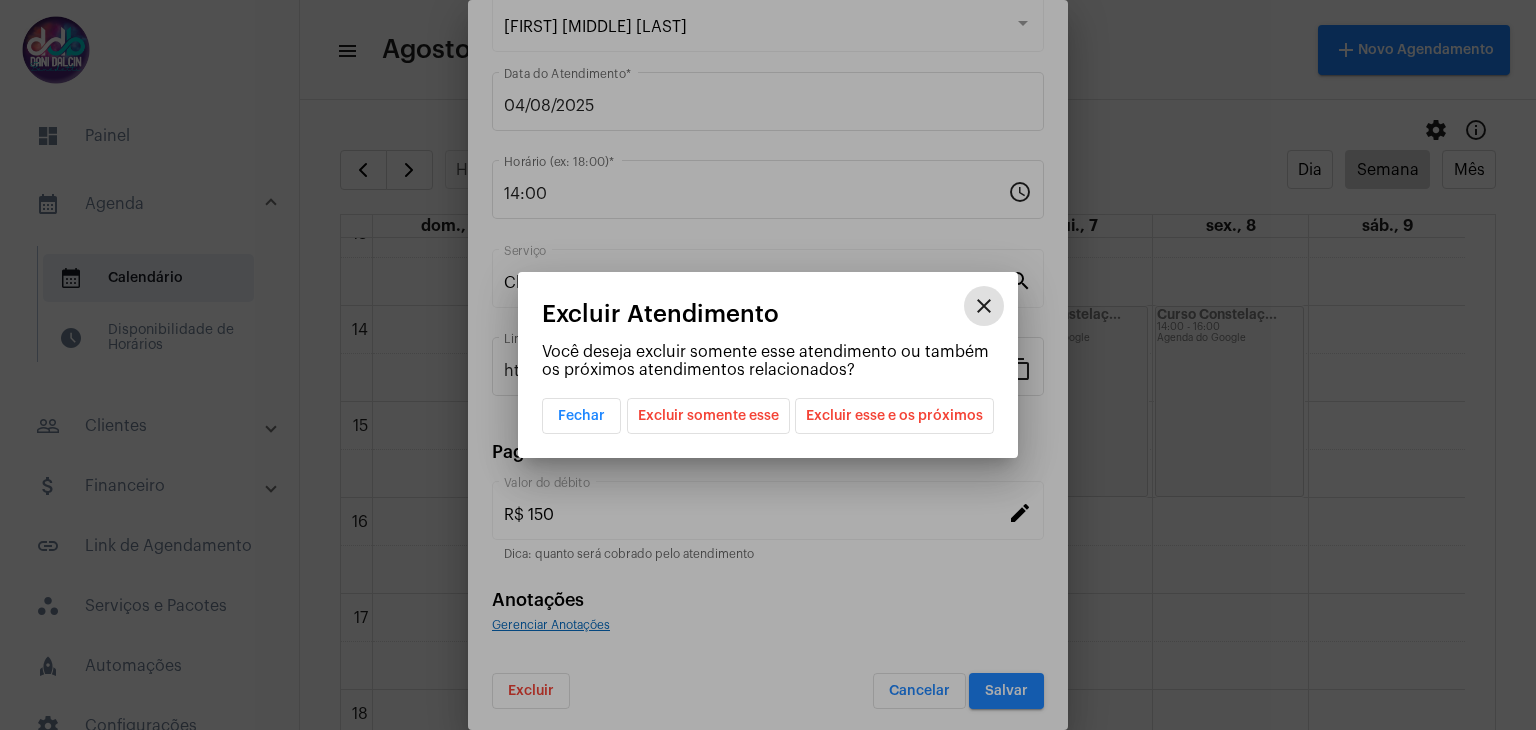 click on "Excluir somente esse" at bounding box center [708, 416] 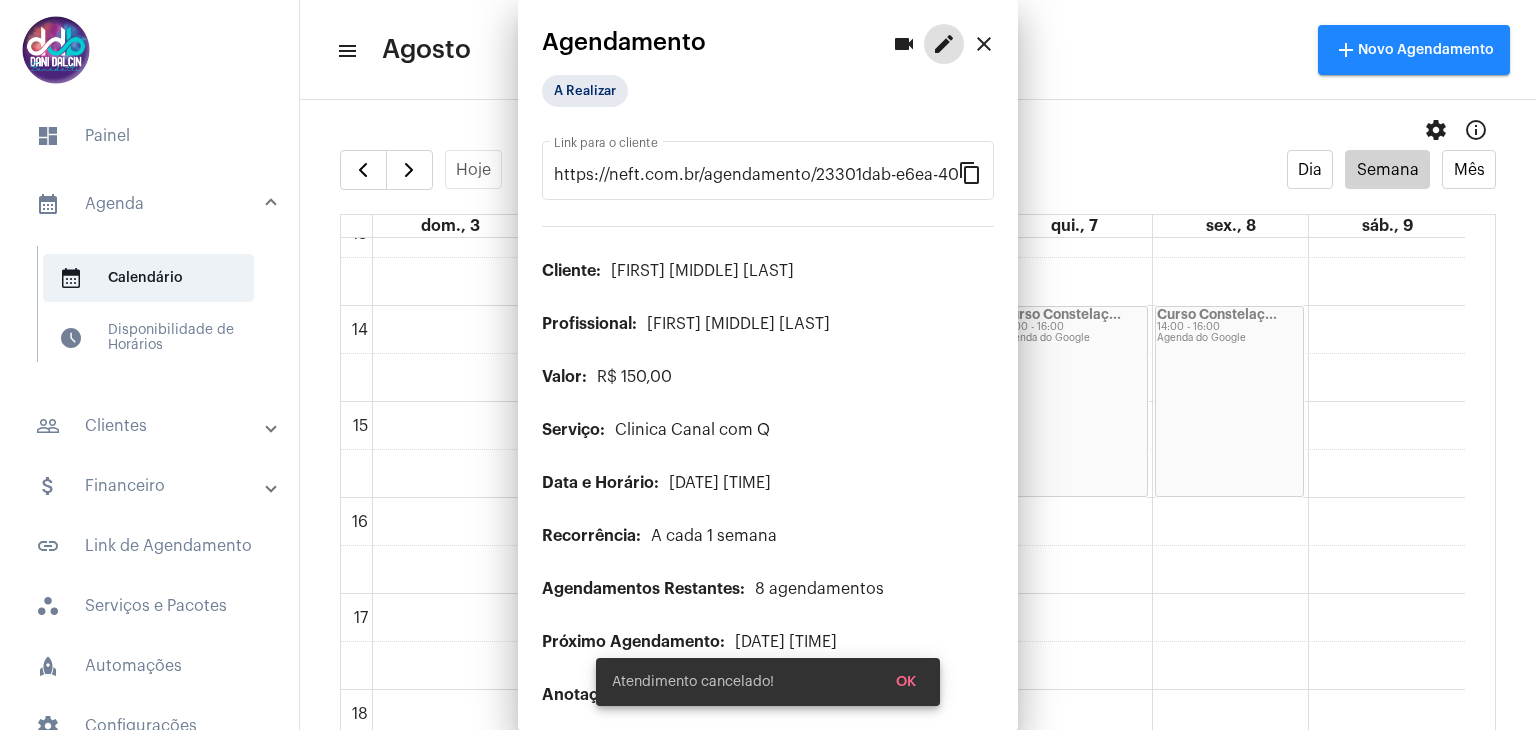 click on "00 01 02 03 04 05 06 07 08 09 10 11 12 13 14 15 16 17 18 19 20 21 22 23
Bloqueio
14:00 - 15:00
Bloqueio de agenda
Paulo Henrique ...
14:00 - 15:00
Constelação com...
15:00 - 17:00
Agenda do Google
Papo Cabeça
16:00 - 17:00
Agenda do Google
Bloqueio
18:00 - 19:00
Bloqueio de agenda
Jessyca Guerra ...
18:00 - 19:00
Curso Constelaç...
14:00 - 16:00
Agenda do Google
Bloqueio
15:00 - 16:00
Bloqueio de agenda
Silvia Angela d...
15:00 - 16:00" 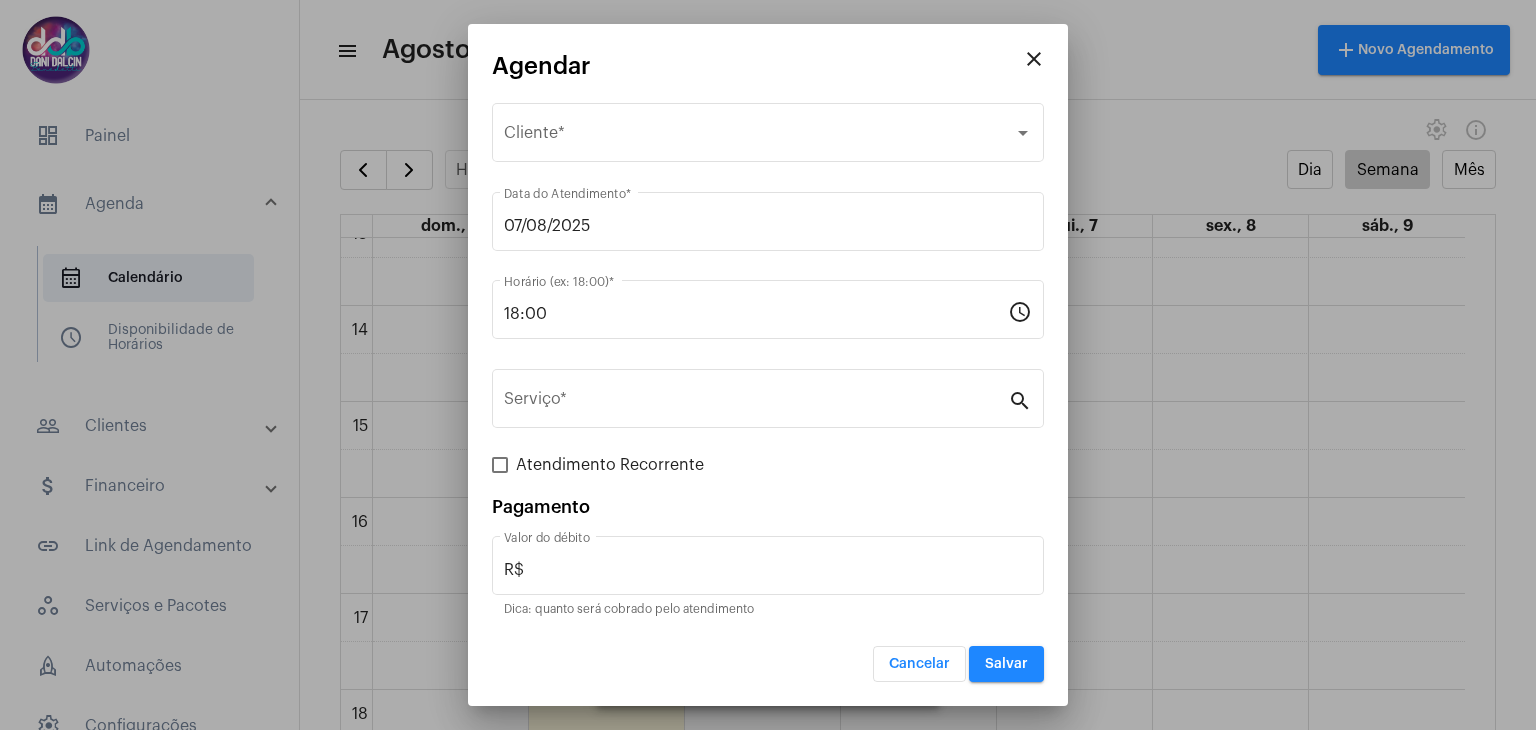 click on "close" at bounding box center (1034, 59) 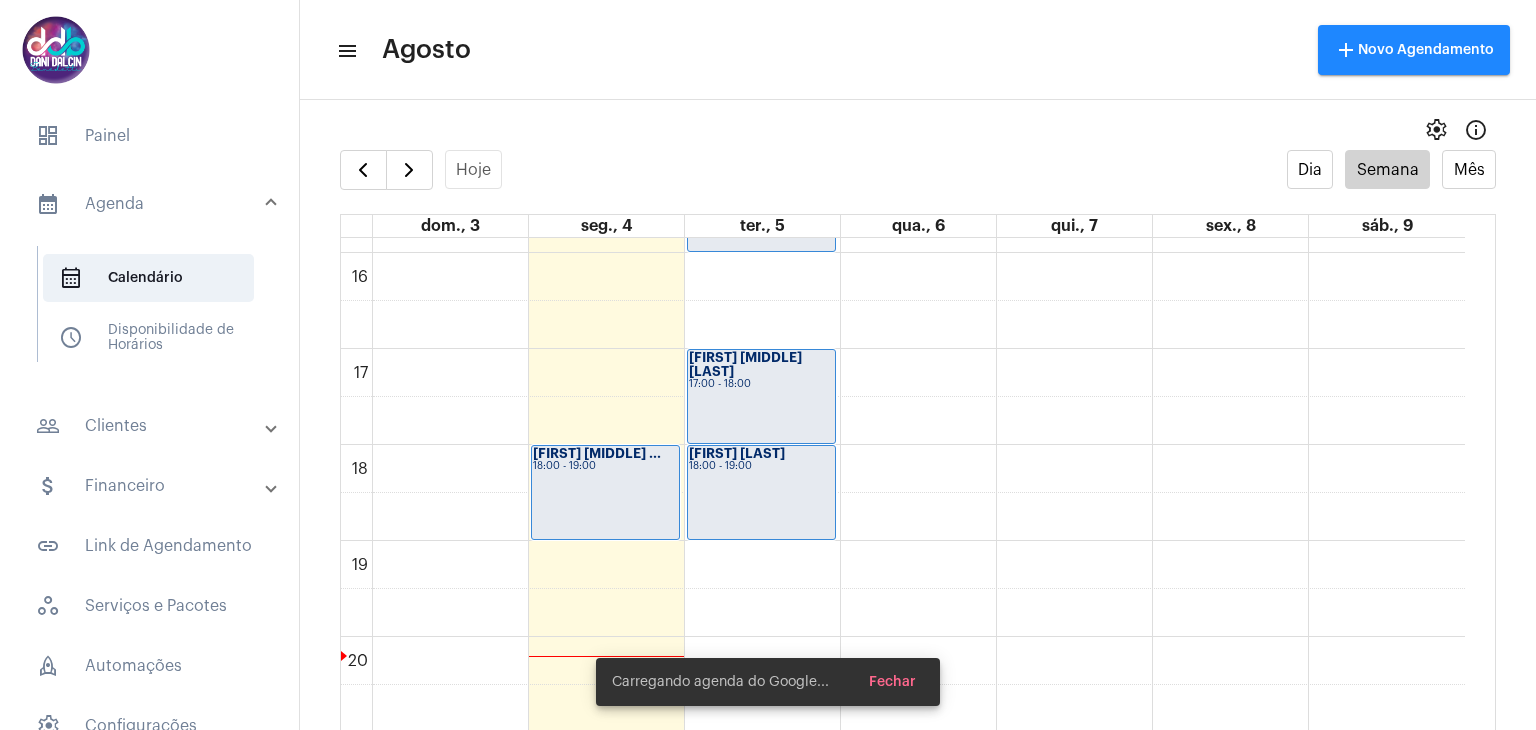 scroll, scrollTop: 1576, scrollLeft: 0, axis: vertical 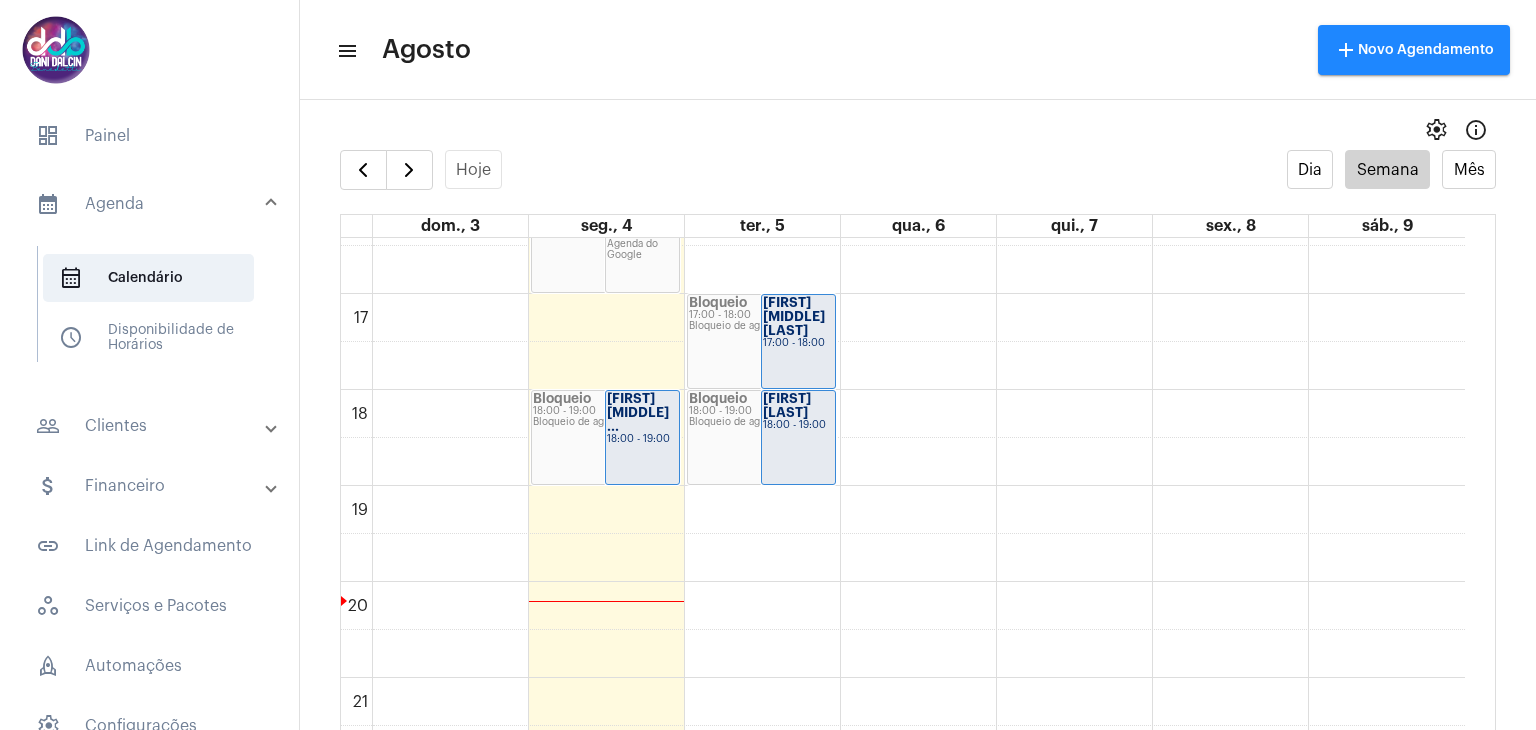 click on "Jessyca Guerra ...
18:00 - 19:00" 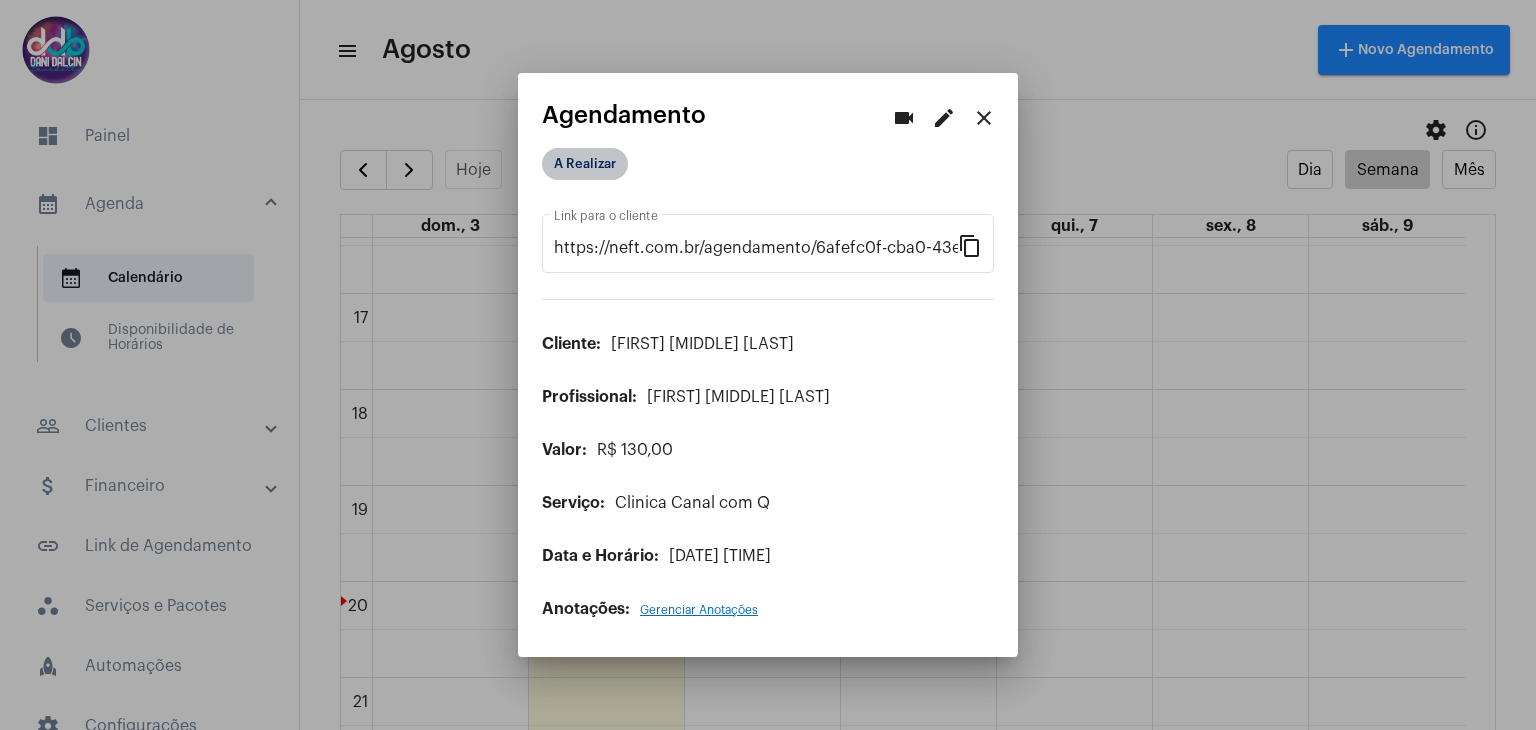 click on "A Realizar" at bounding box center (585, 164) 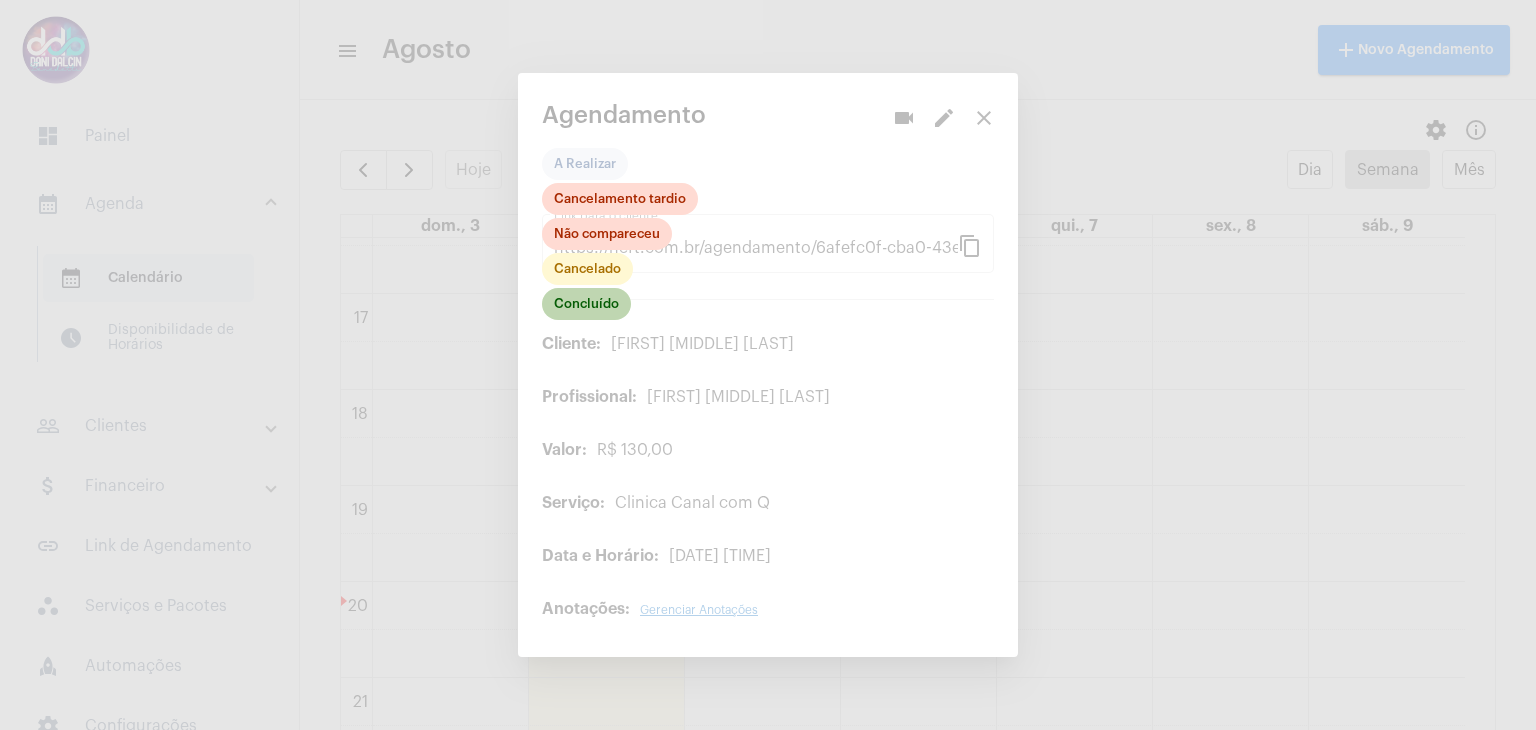 click on "Concluído" 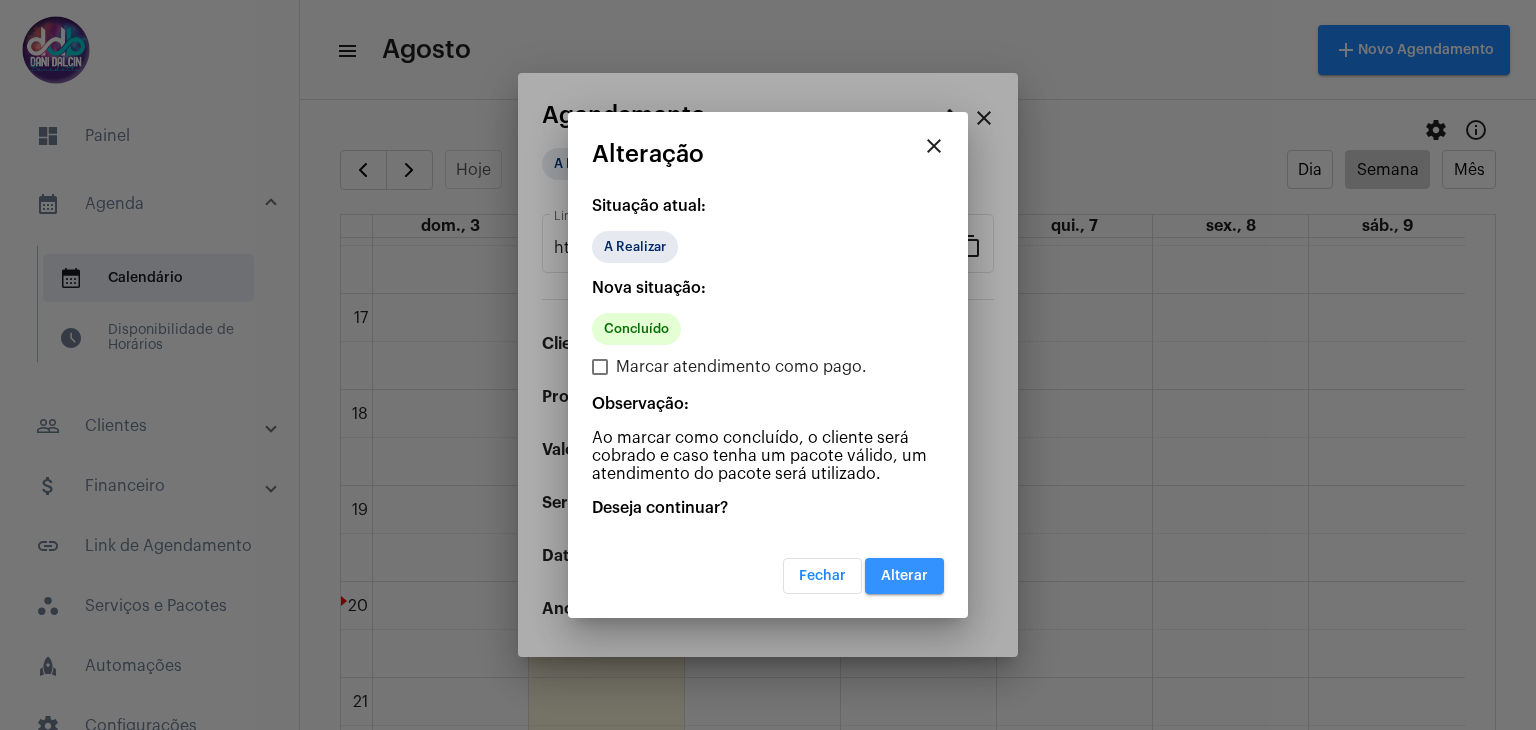 click on "Alterar" at bounding box center (904, 576) 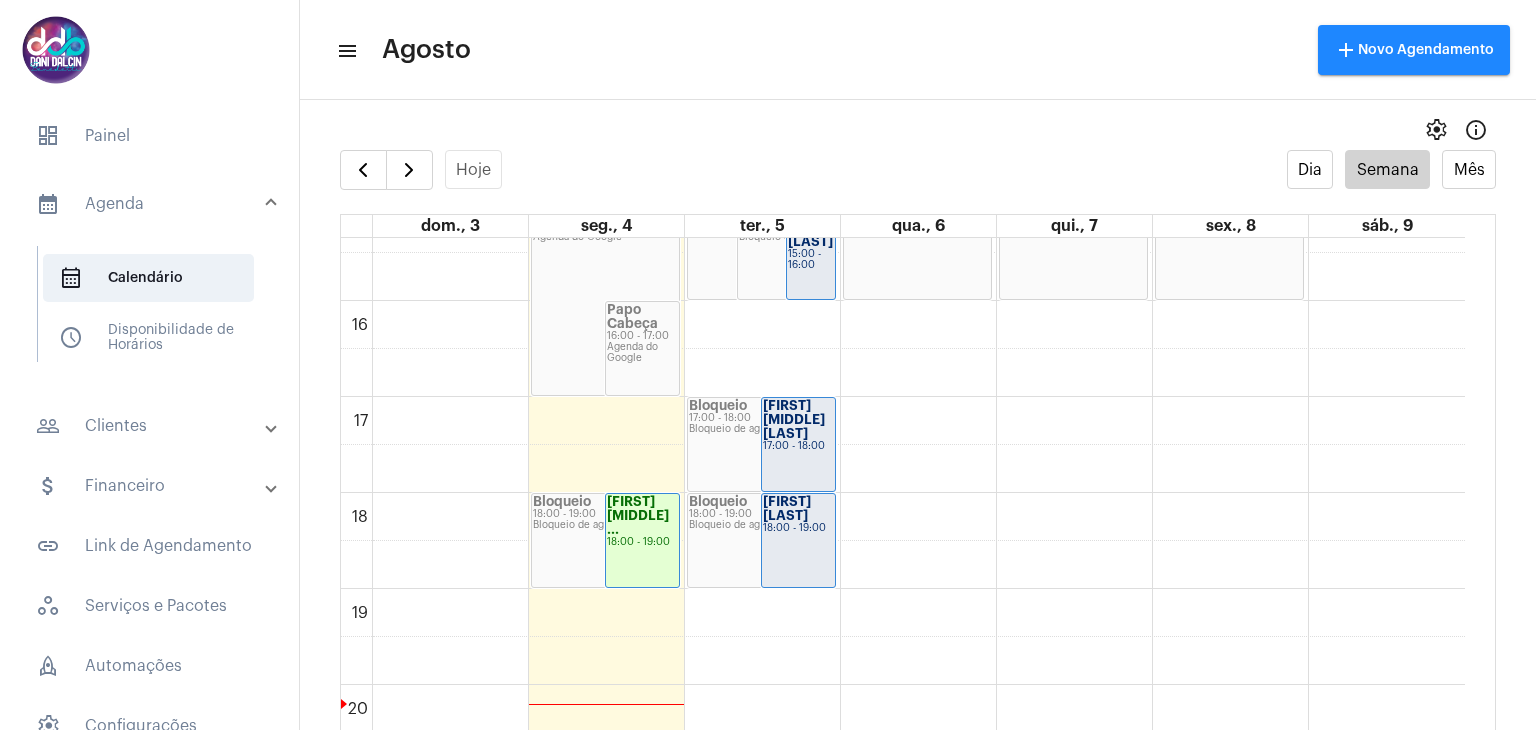 scroll, scrollTop: 1476, scrollLeft: 0, axis: vertical 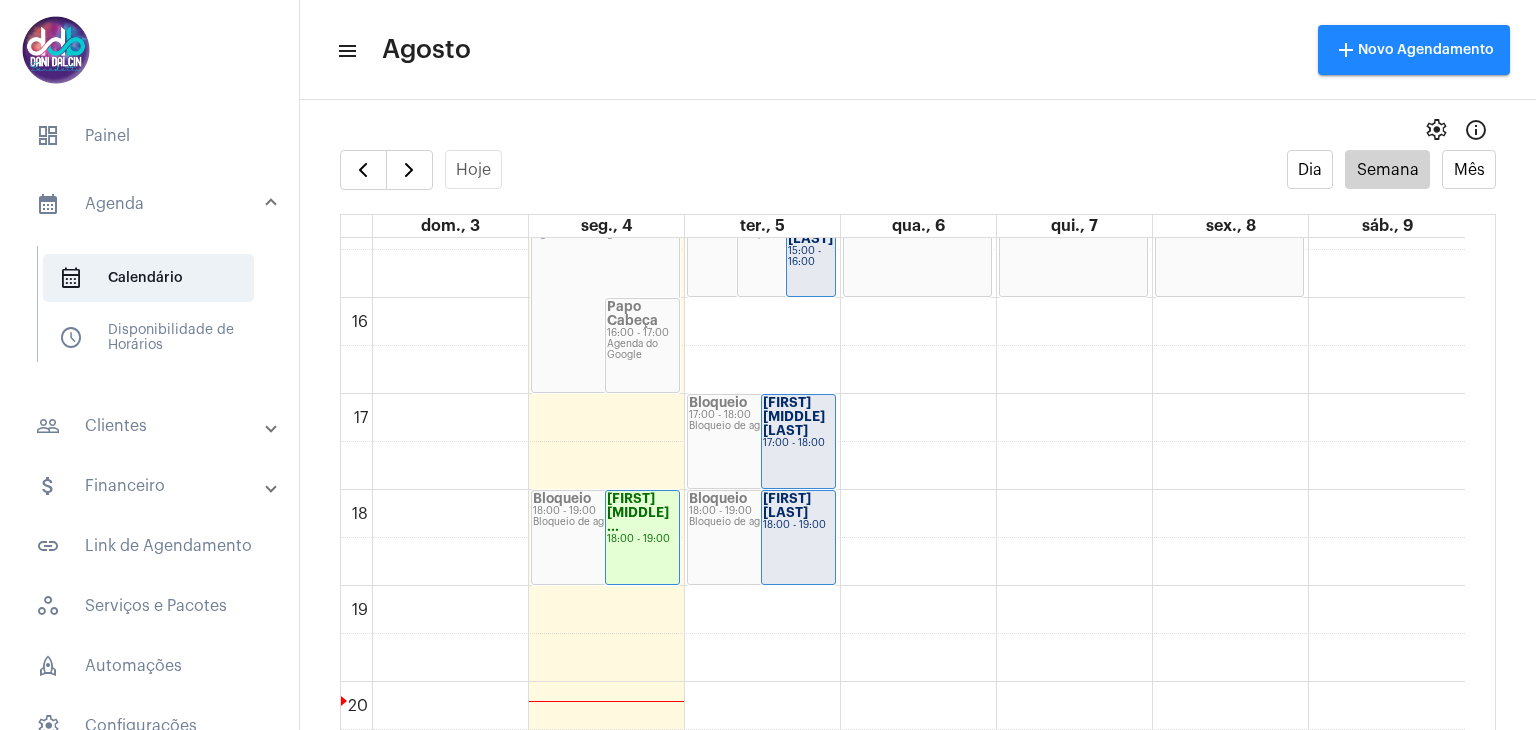 click on "15:00 - 16:00" 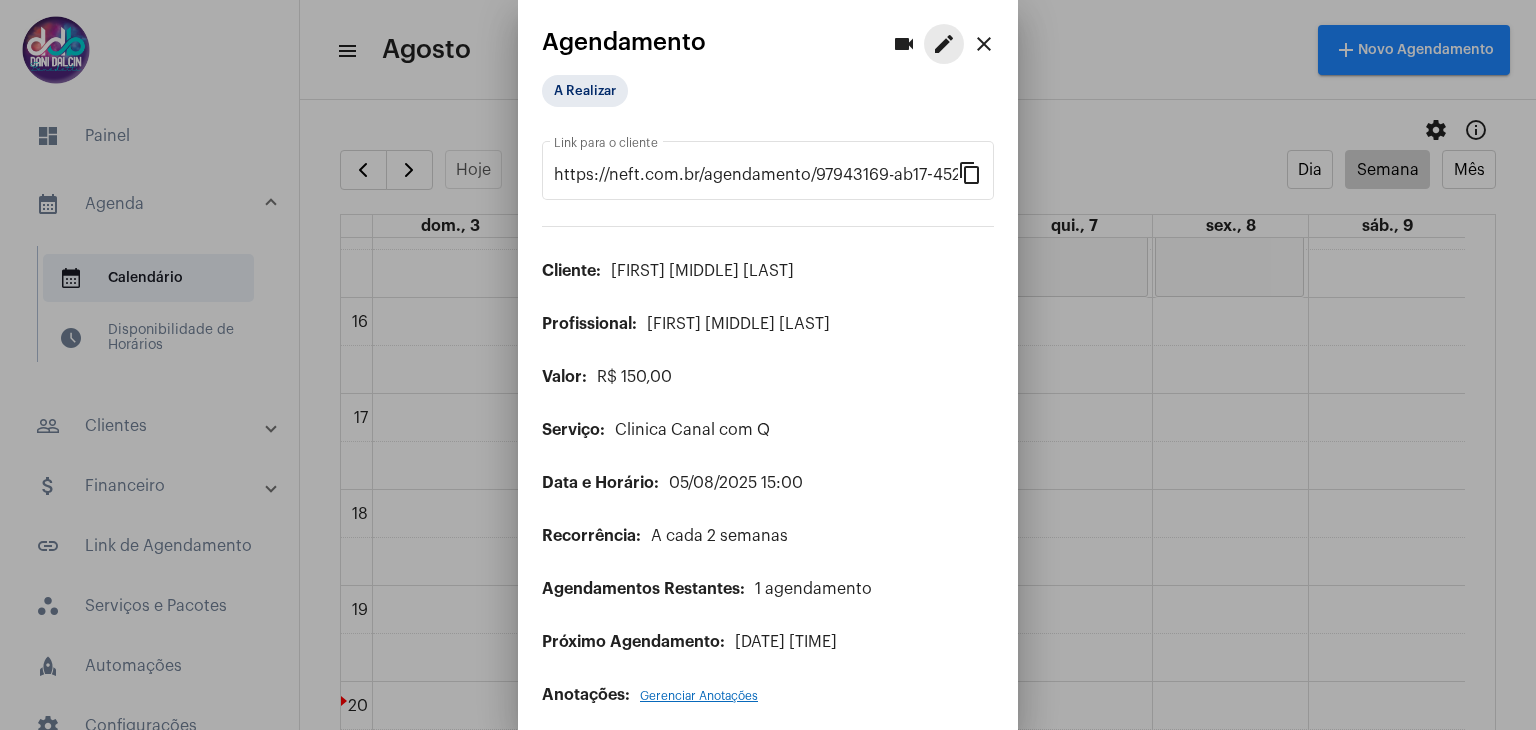 click on "edit" at bounding box center (944, 44) 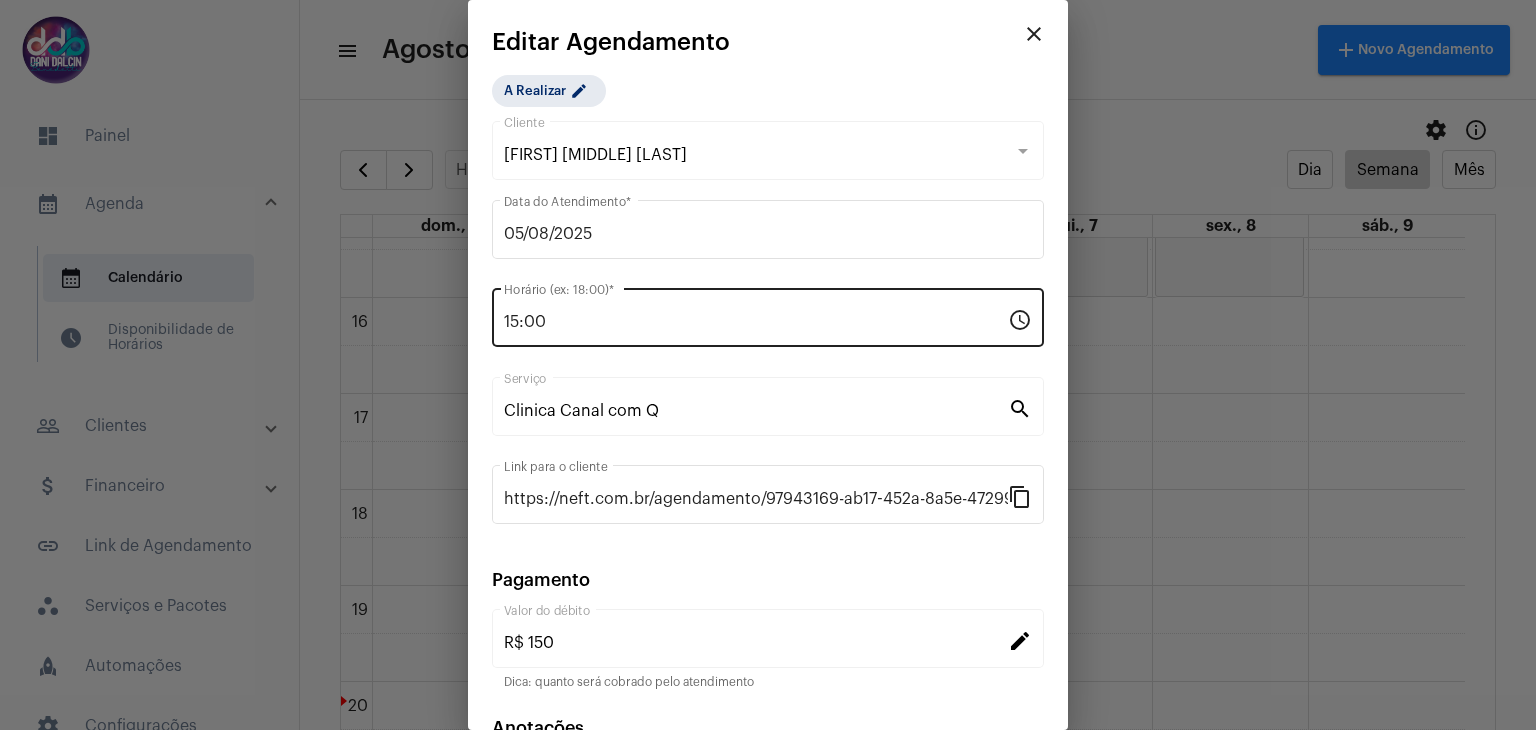 click on "15:00 Horário (ex: 18:00)  *" at bounding box center [756, 315] 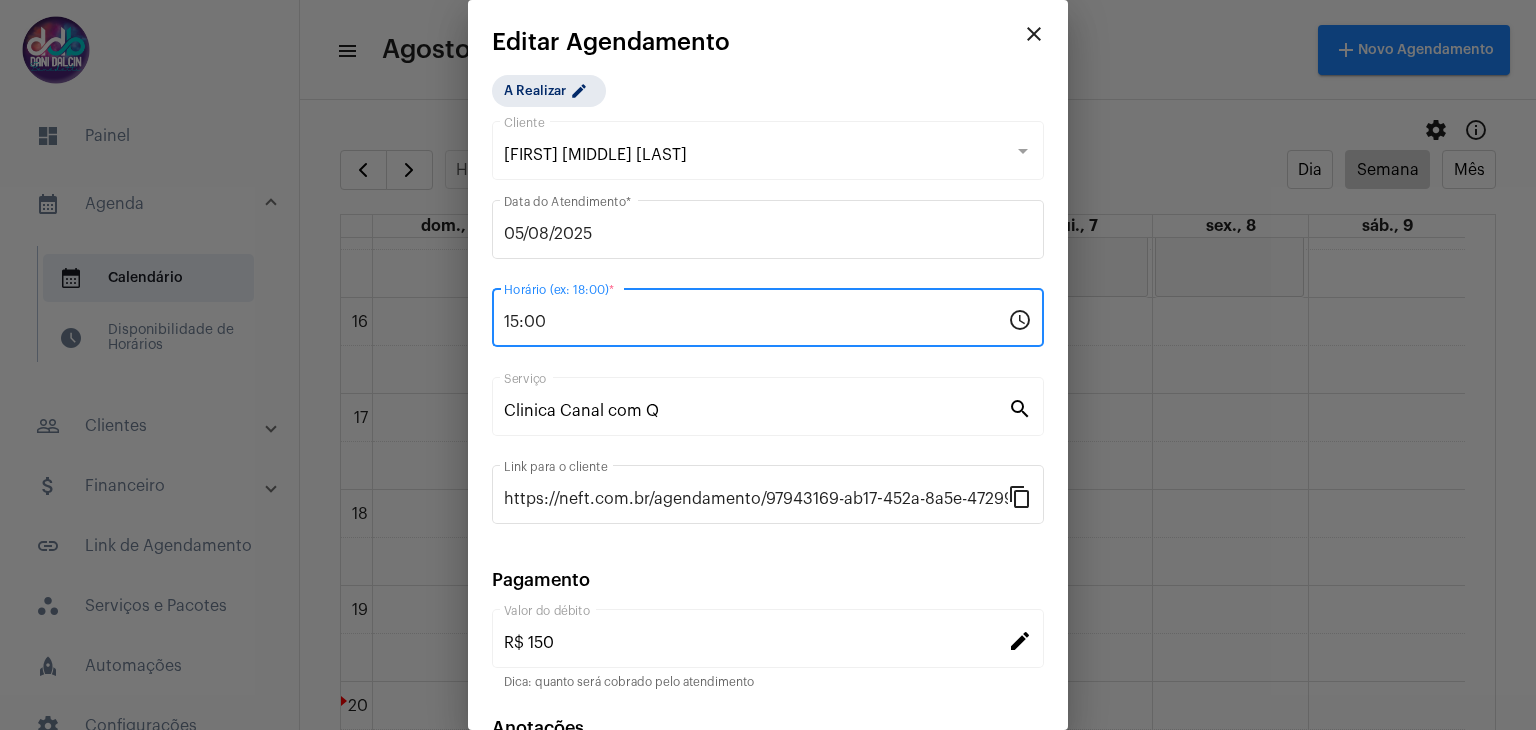 click on "15:00" at bounding box center [756, 322] 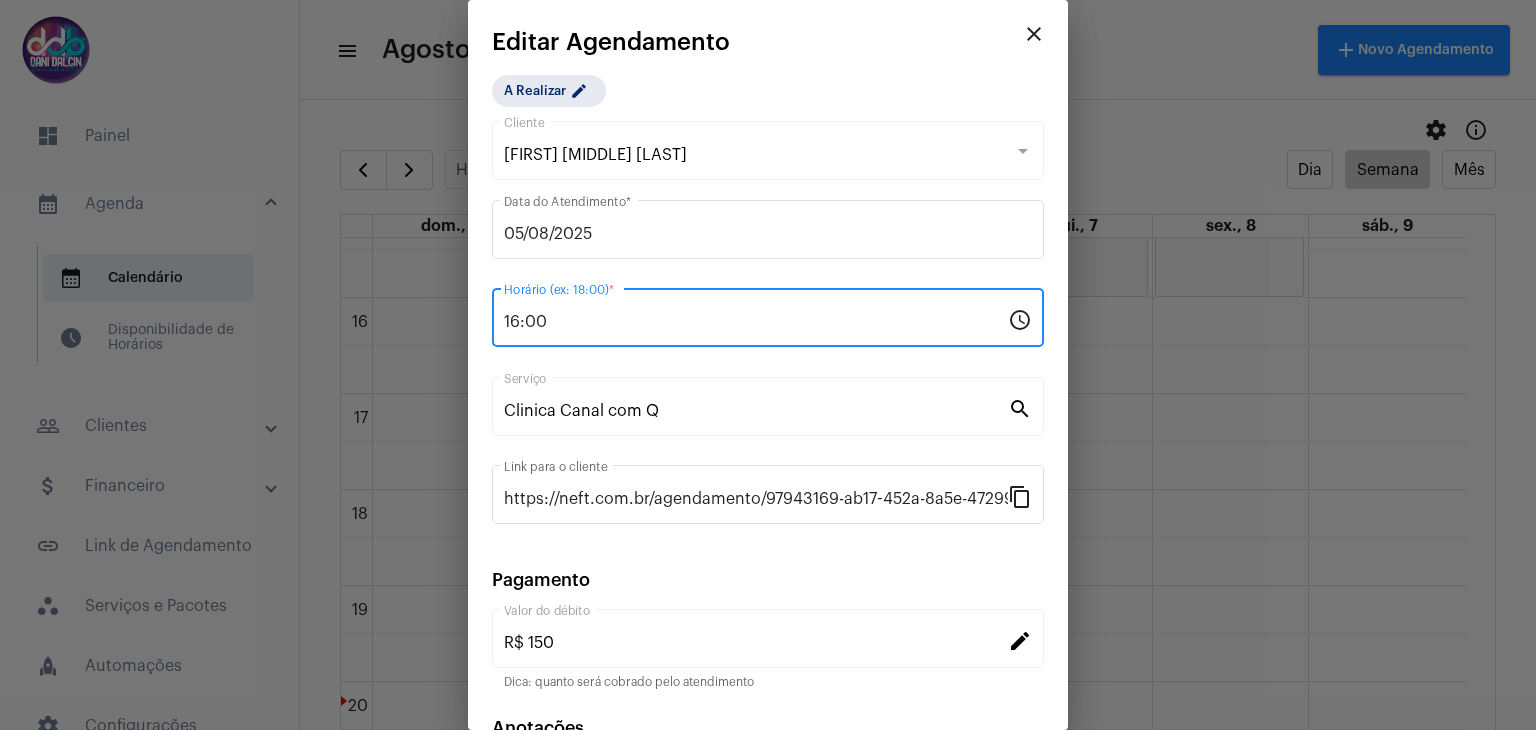 scroll, scrollTop: 128, scrollLeft: 0, axis: vertical 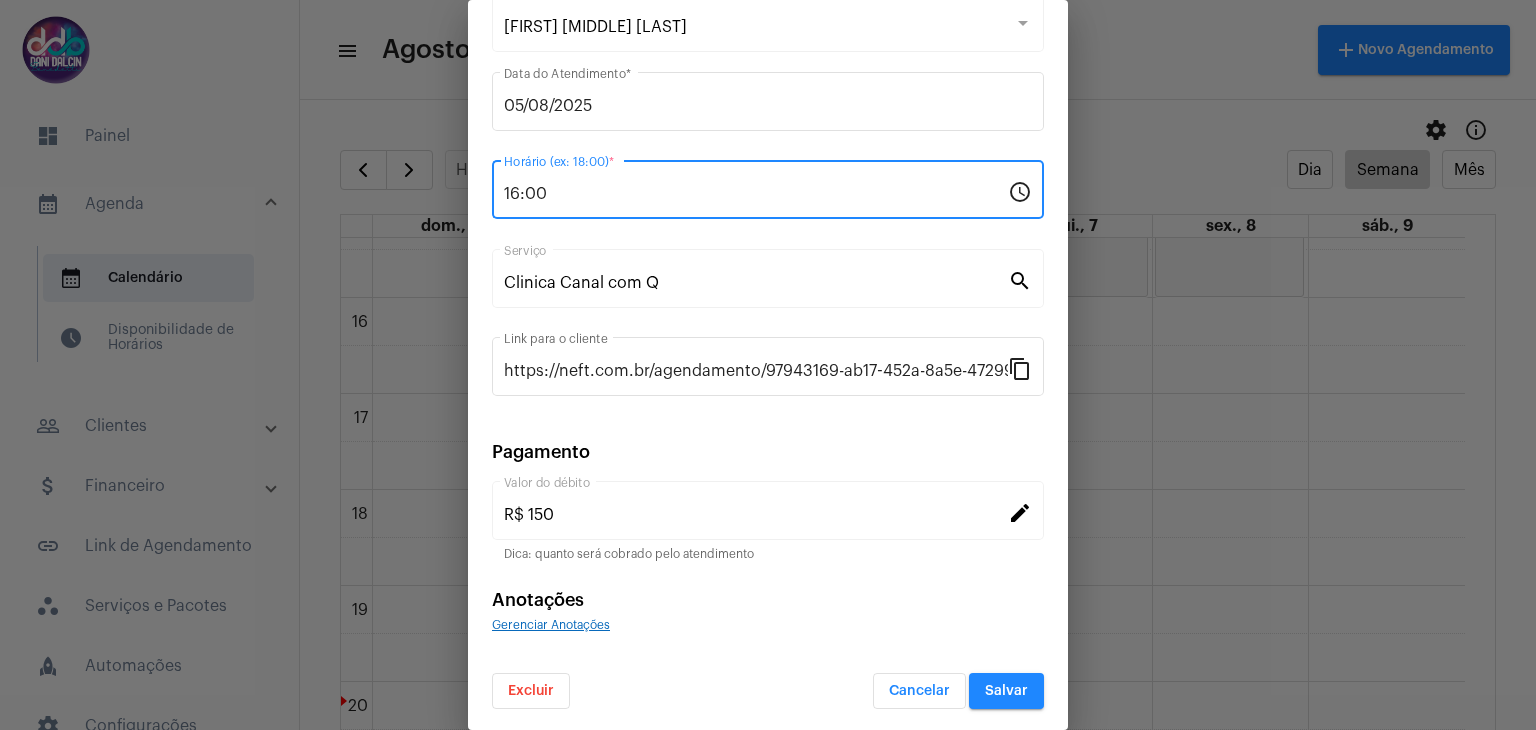 type on "16:00" 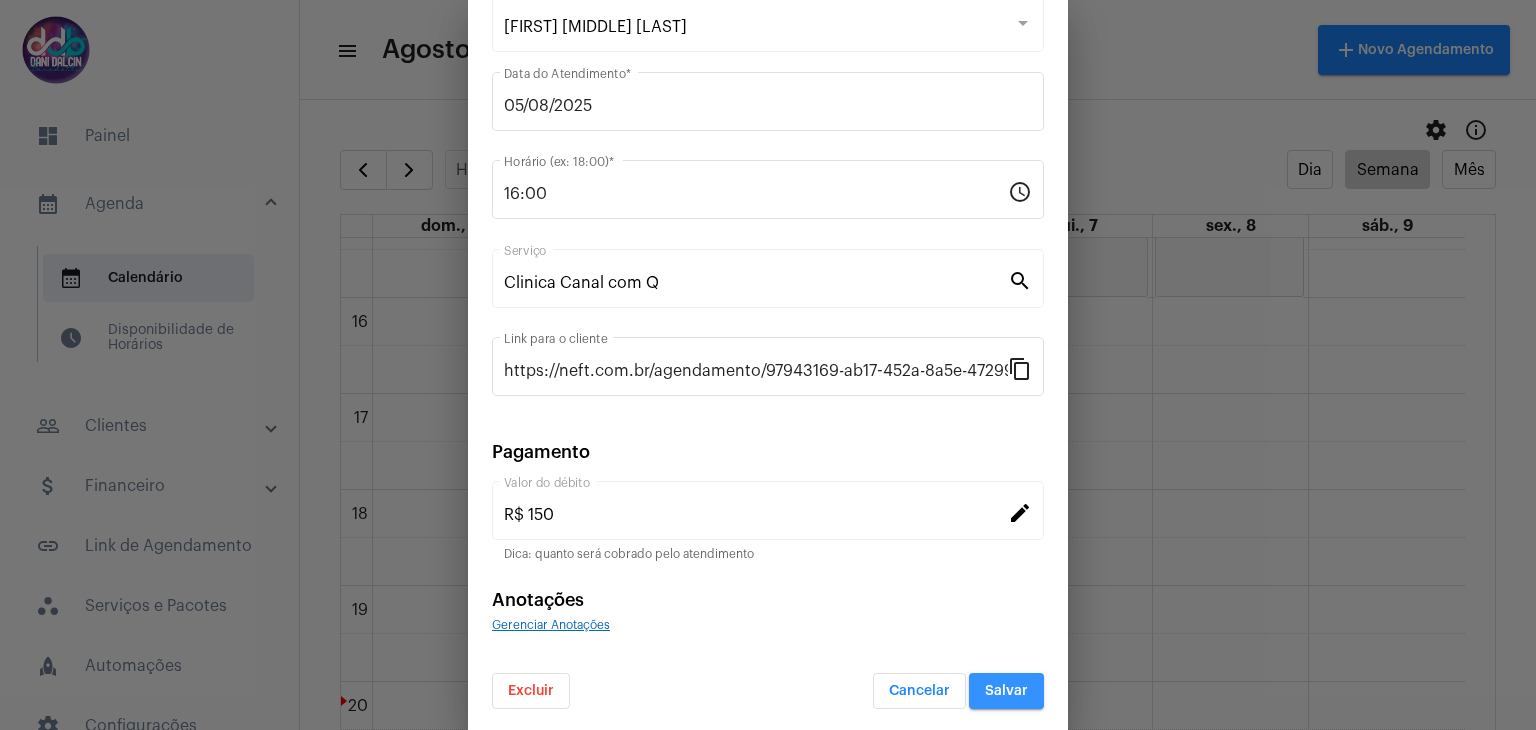 click on "Salvar" at bounding box center (1006, 691) 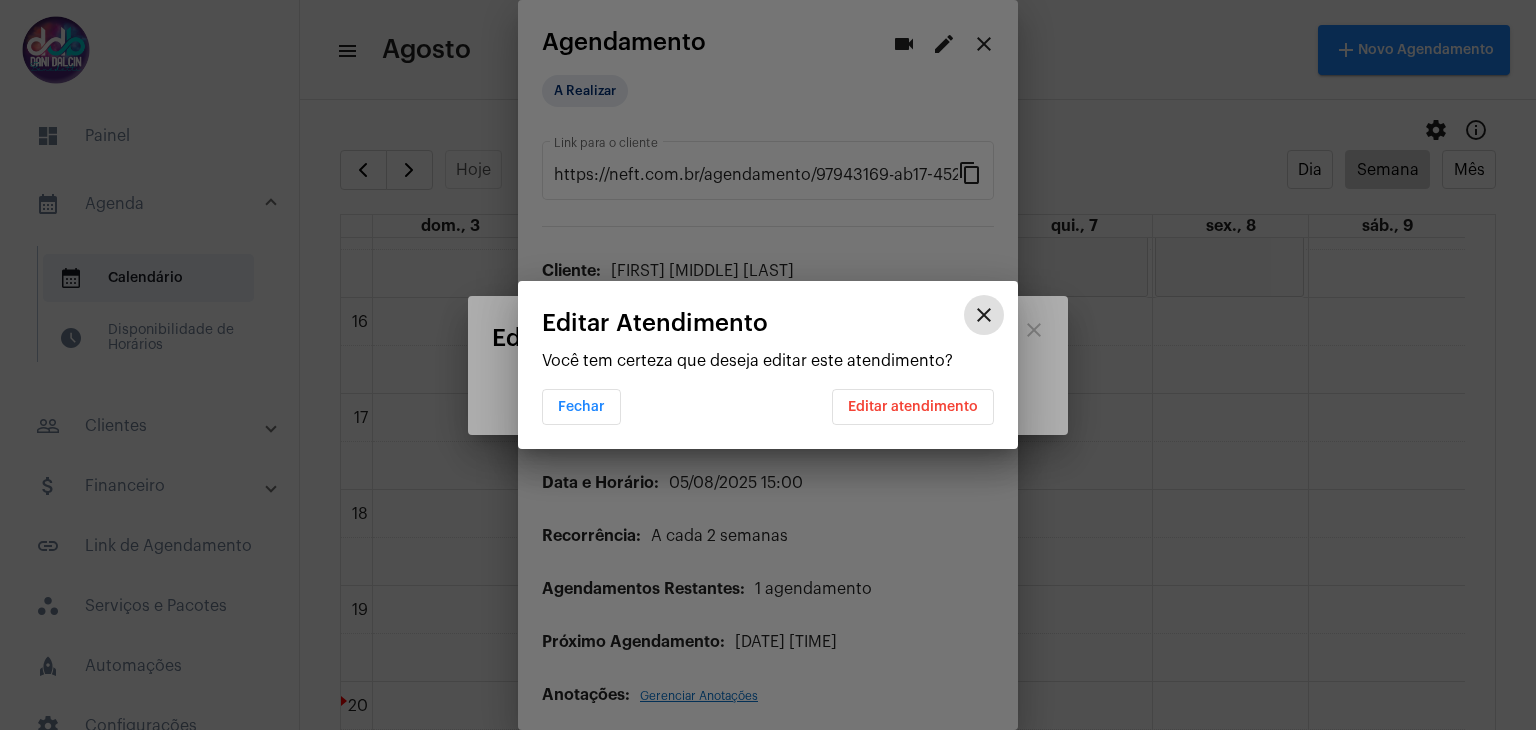 click on "Editar atendimento" at bounding box center (913, 407) 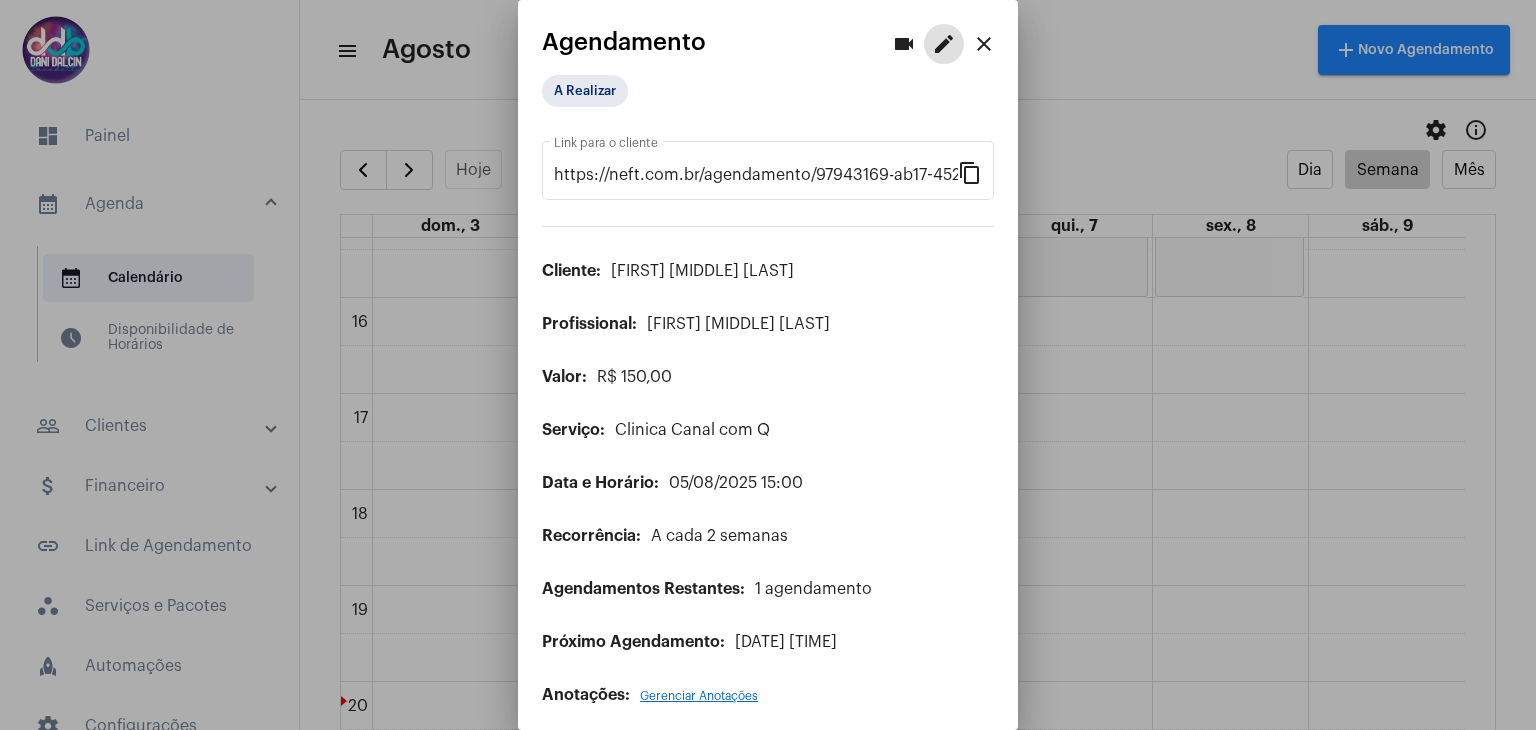 click on "close" at bounding box center (984, 44) 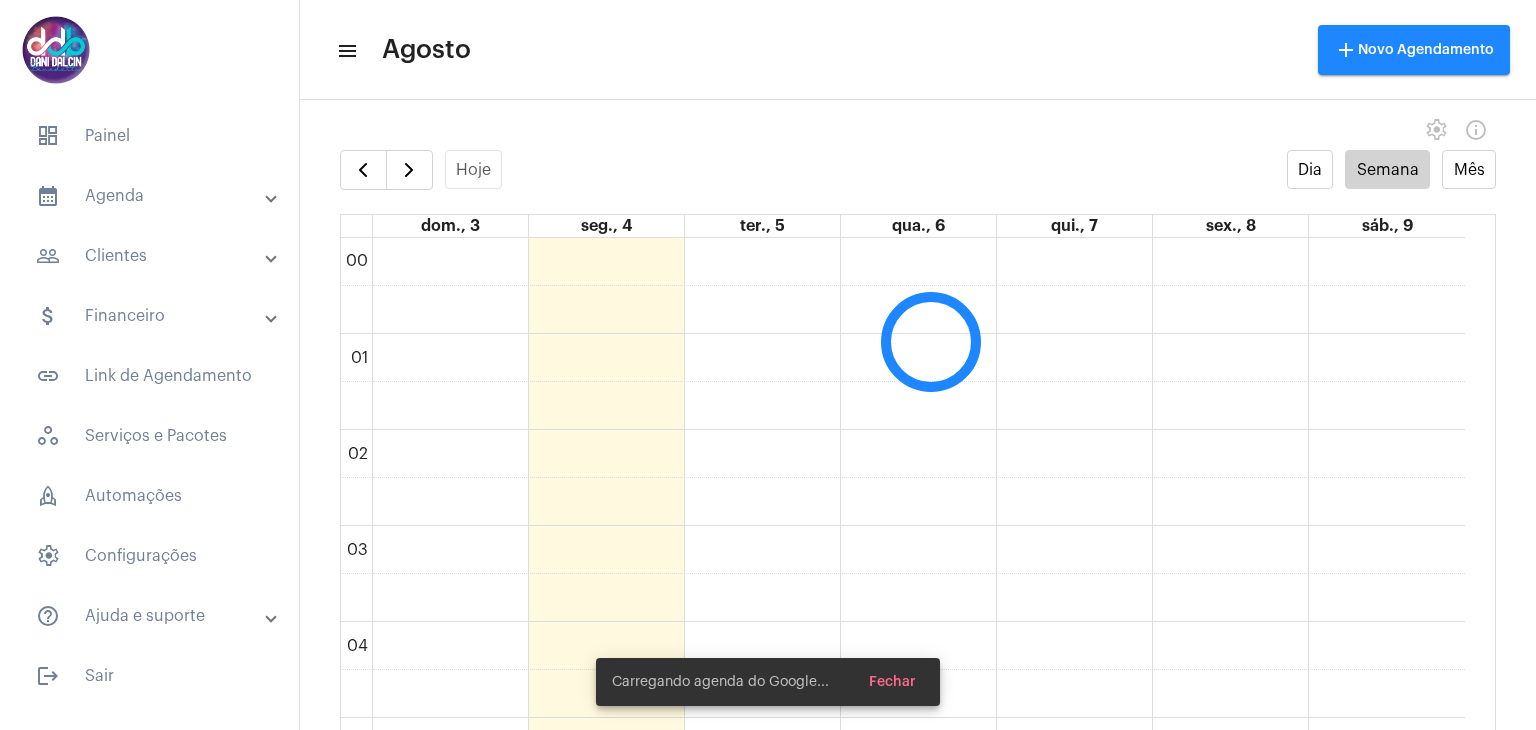 scroll, scrollTop: 0, scrollLeft: 0, axis: both 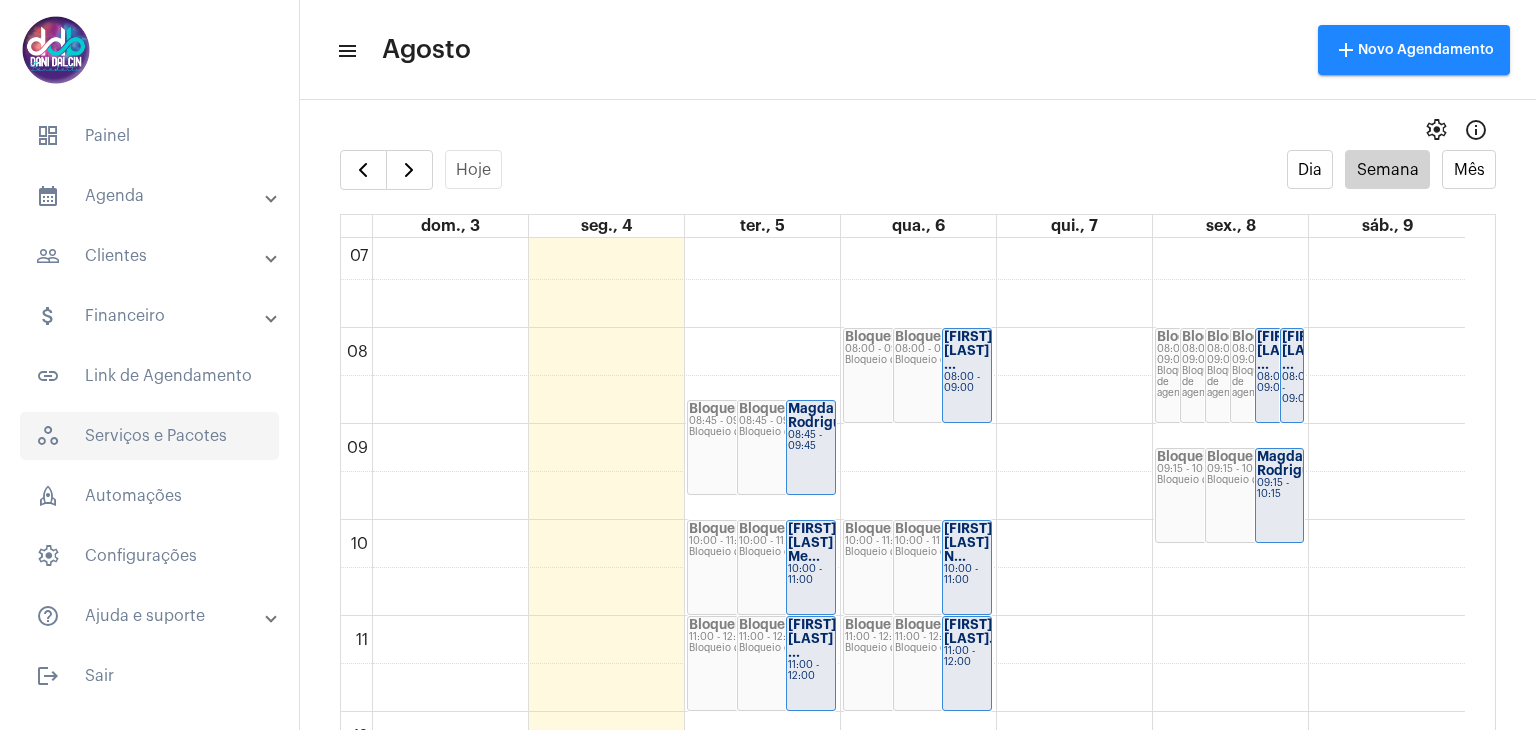 click on "workspaces_outlined   Serviços e Pacotes" 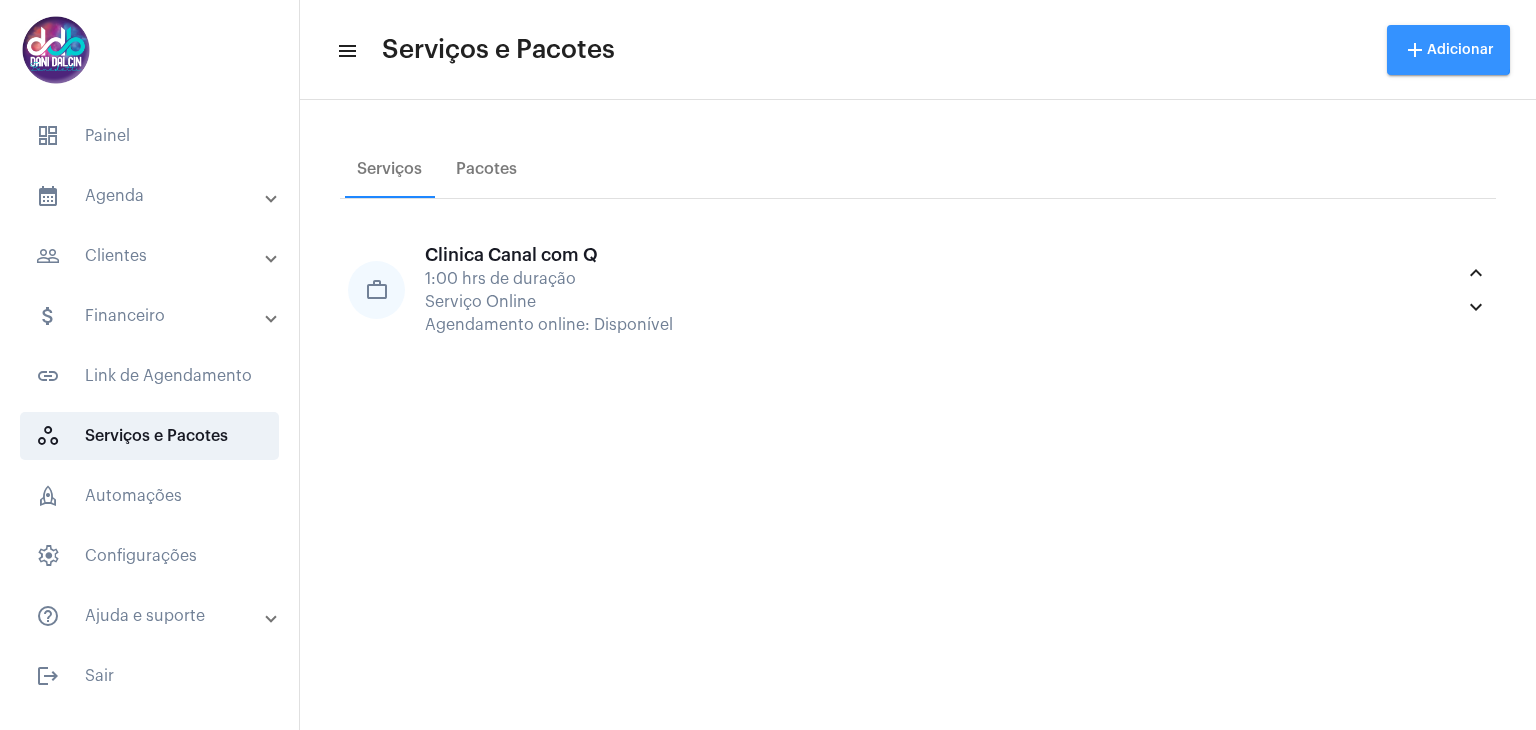 click on "add" 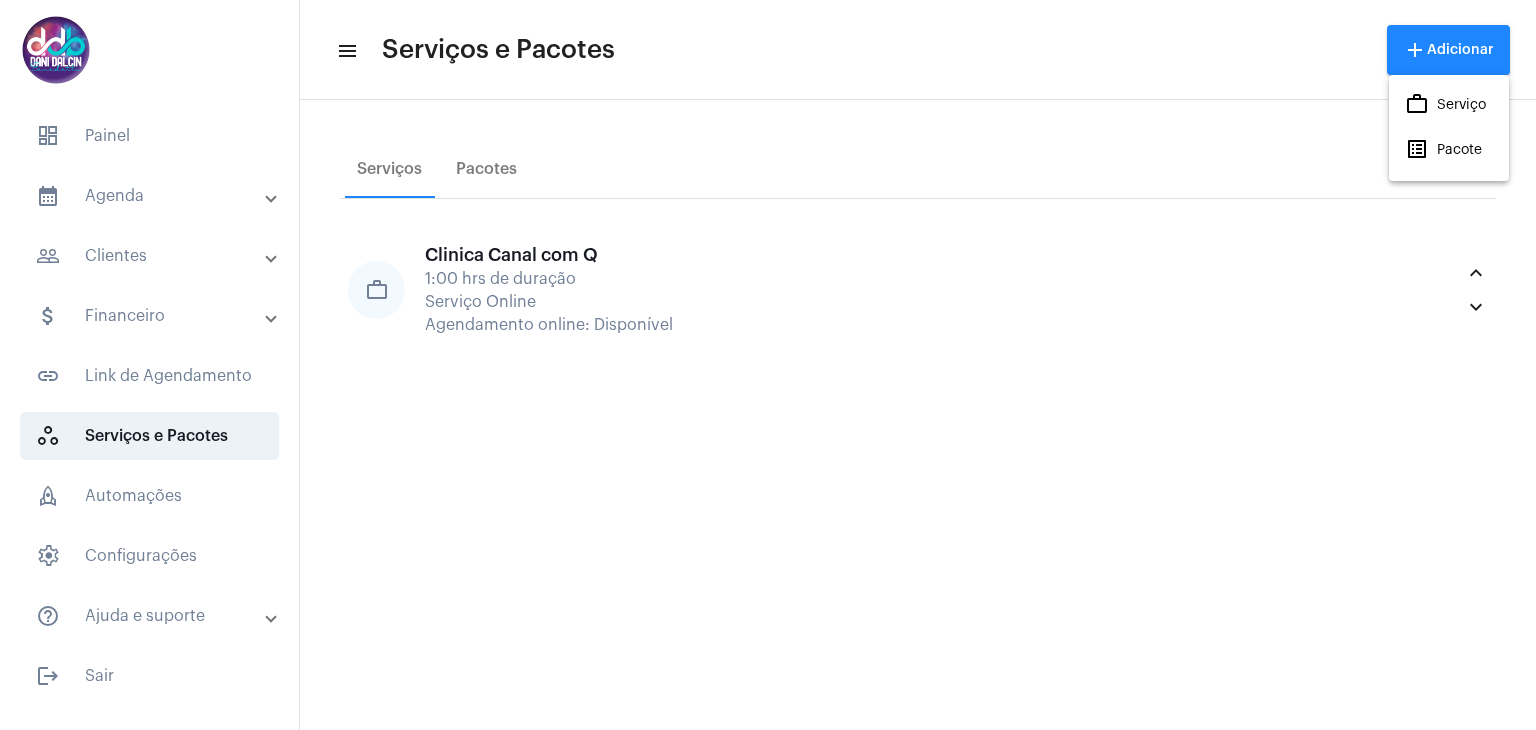 click on "work_outlined  Serviço" at bounding box center (1445, 105) 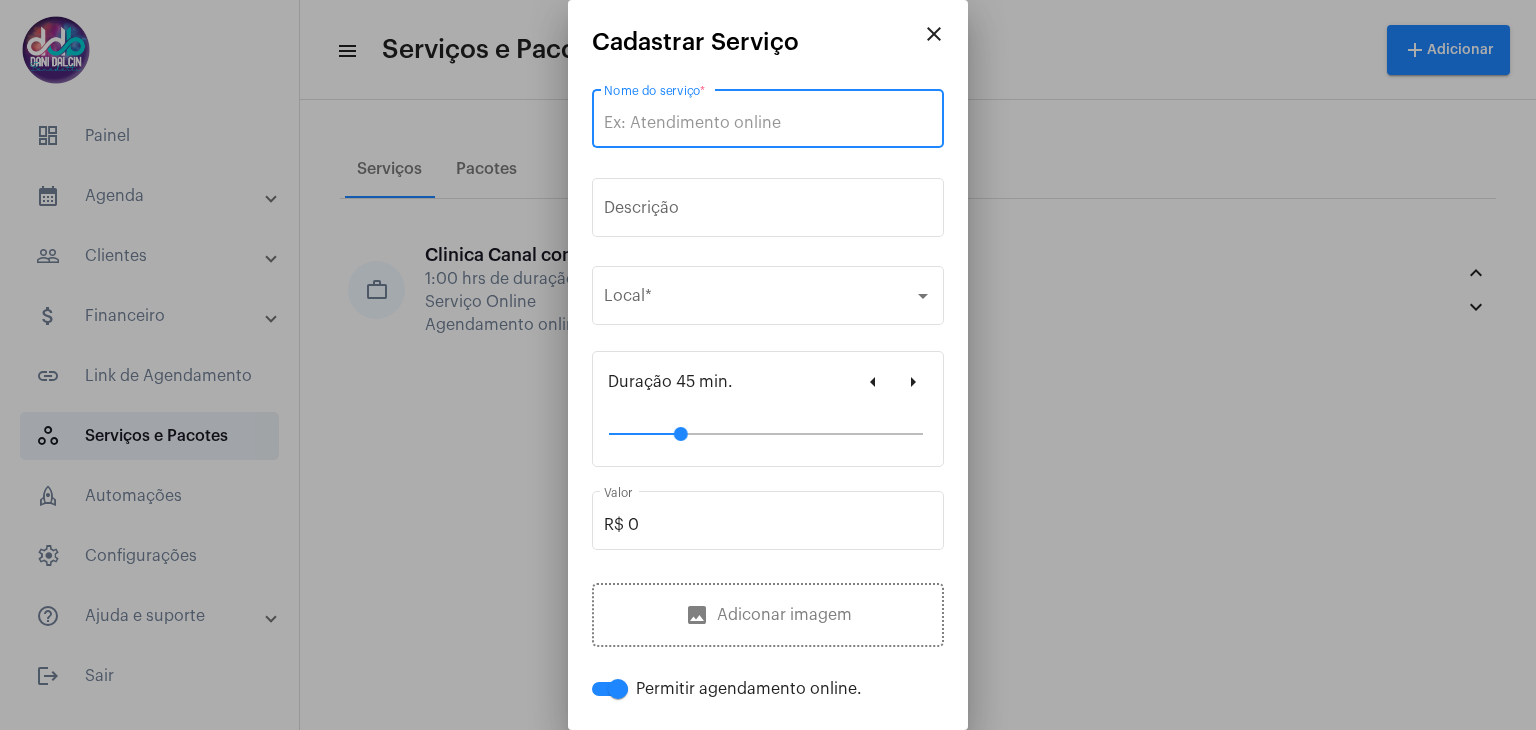 click on "Nome do serviço  *" at bounding box center [768, 123] 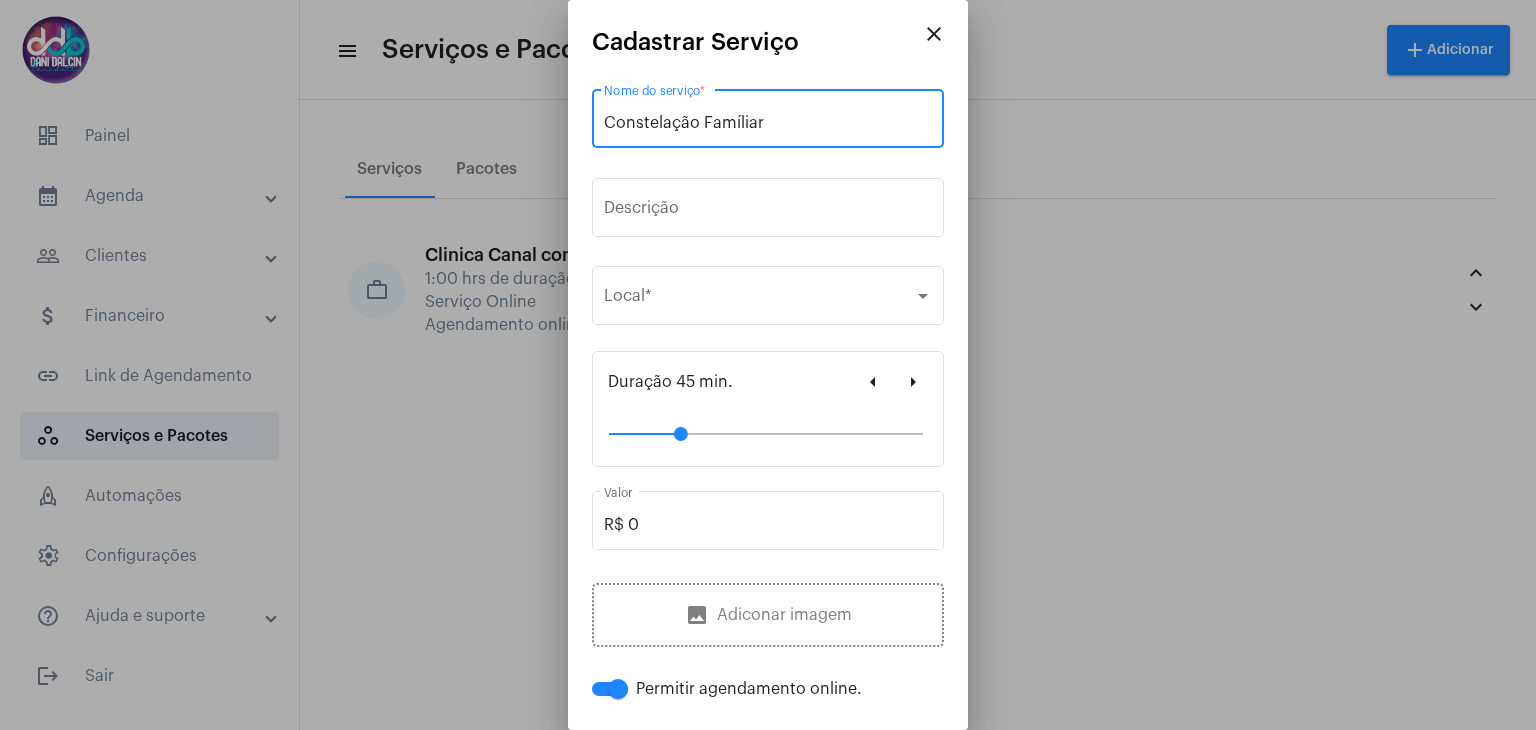 click on "Constelação Famíliar" at bounding box center (768, 123) 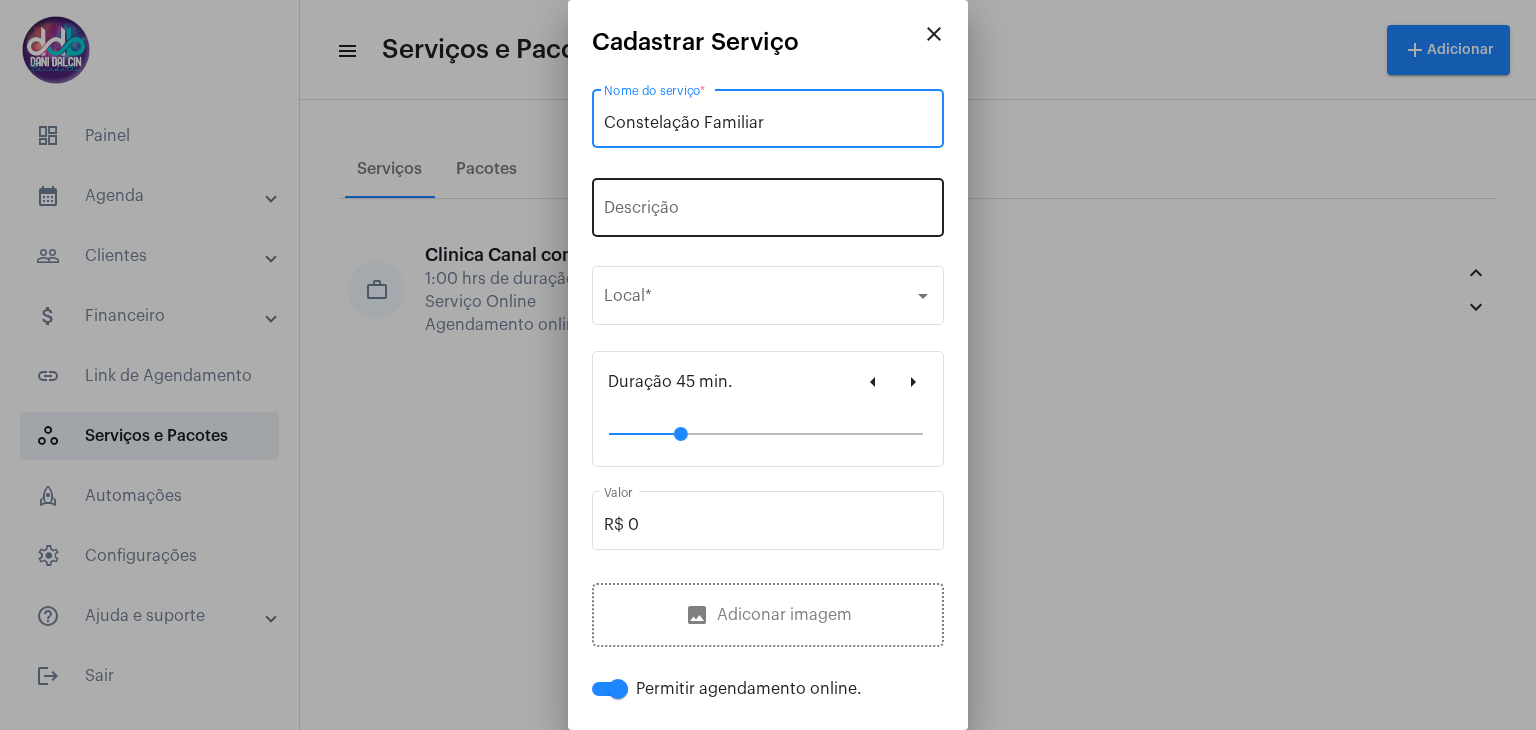 type on "Constelação Familiar" 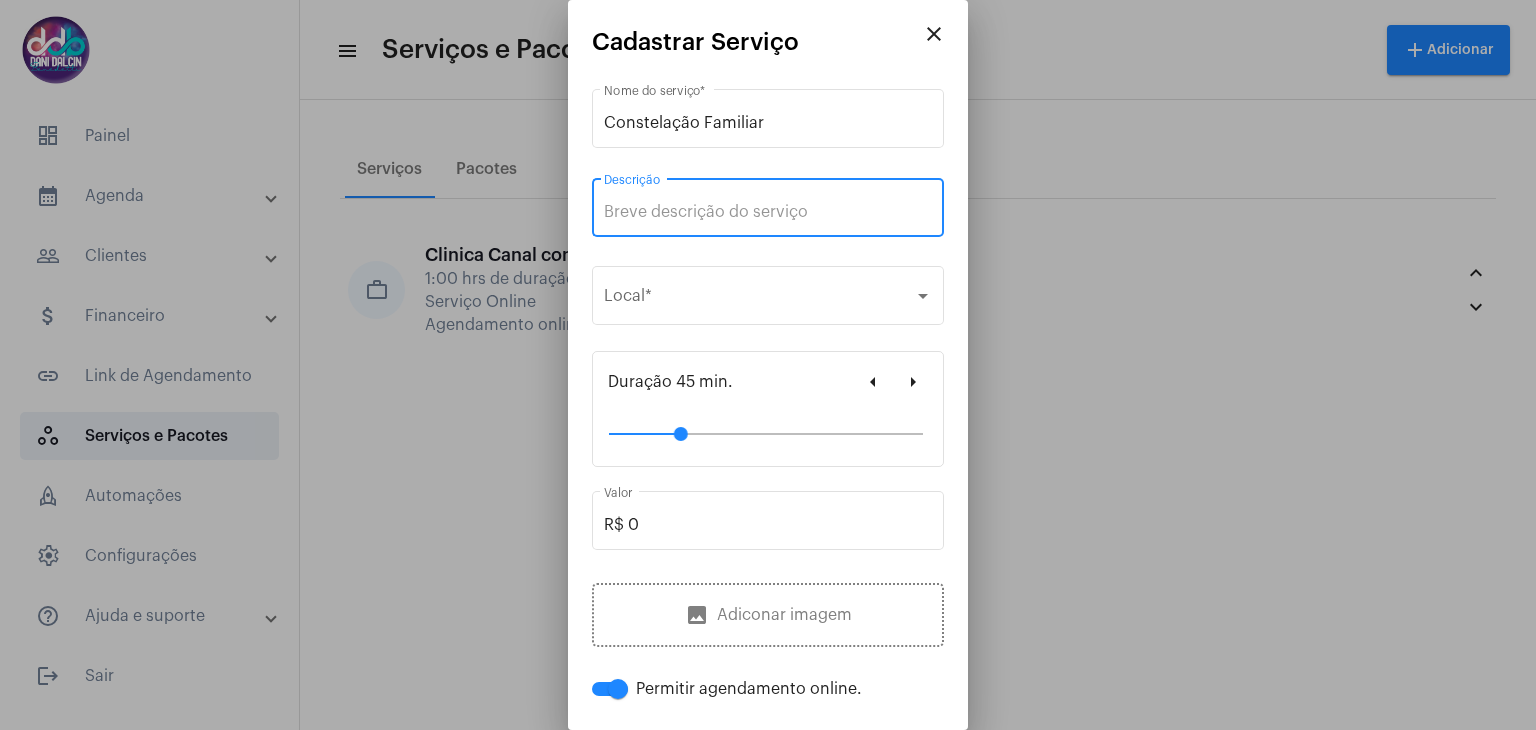 click on "Descrição" at bounding box center [768, 205] 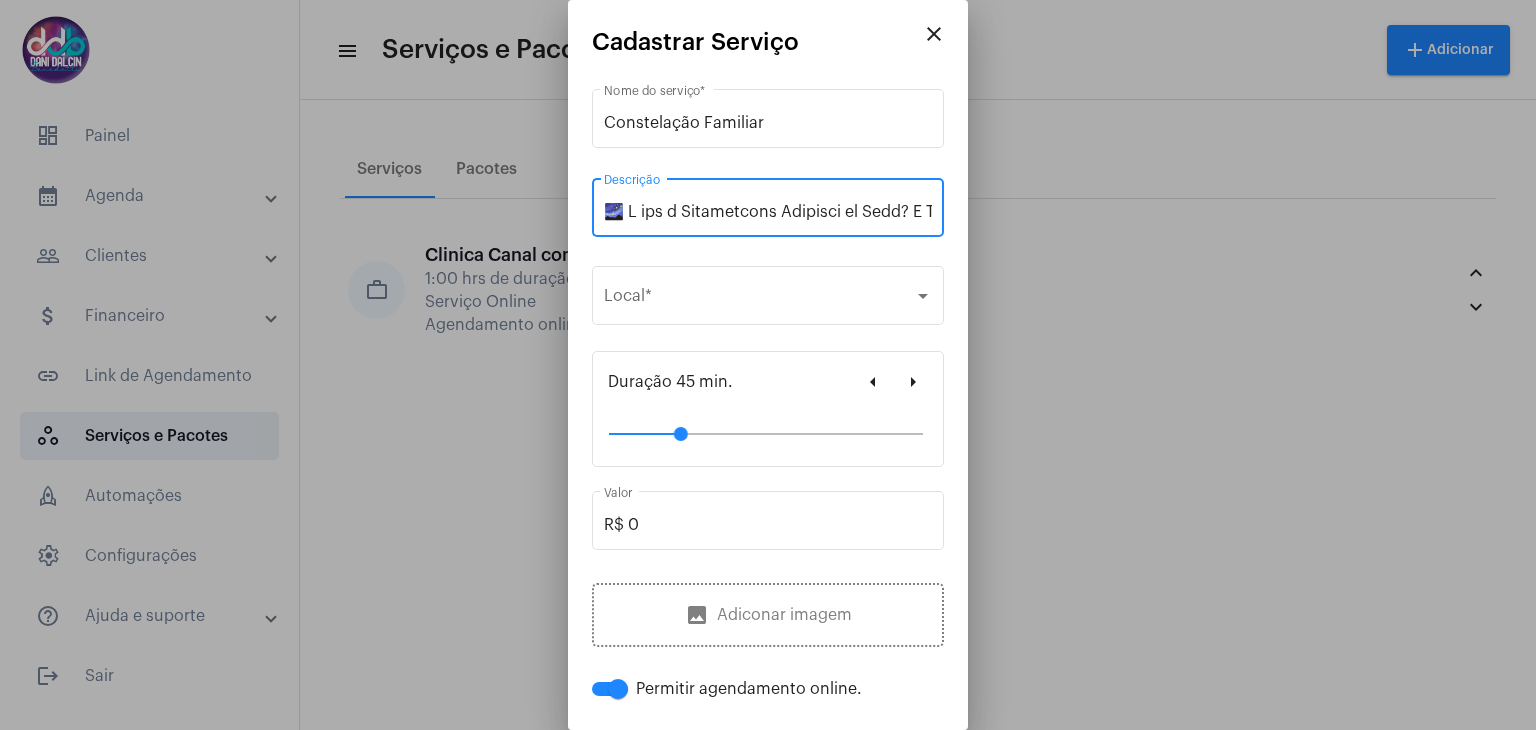 scroll, scrollTop: 0, scrollLeft: 20045, axis: horizontal 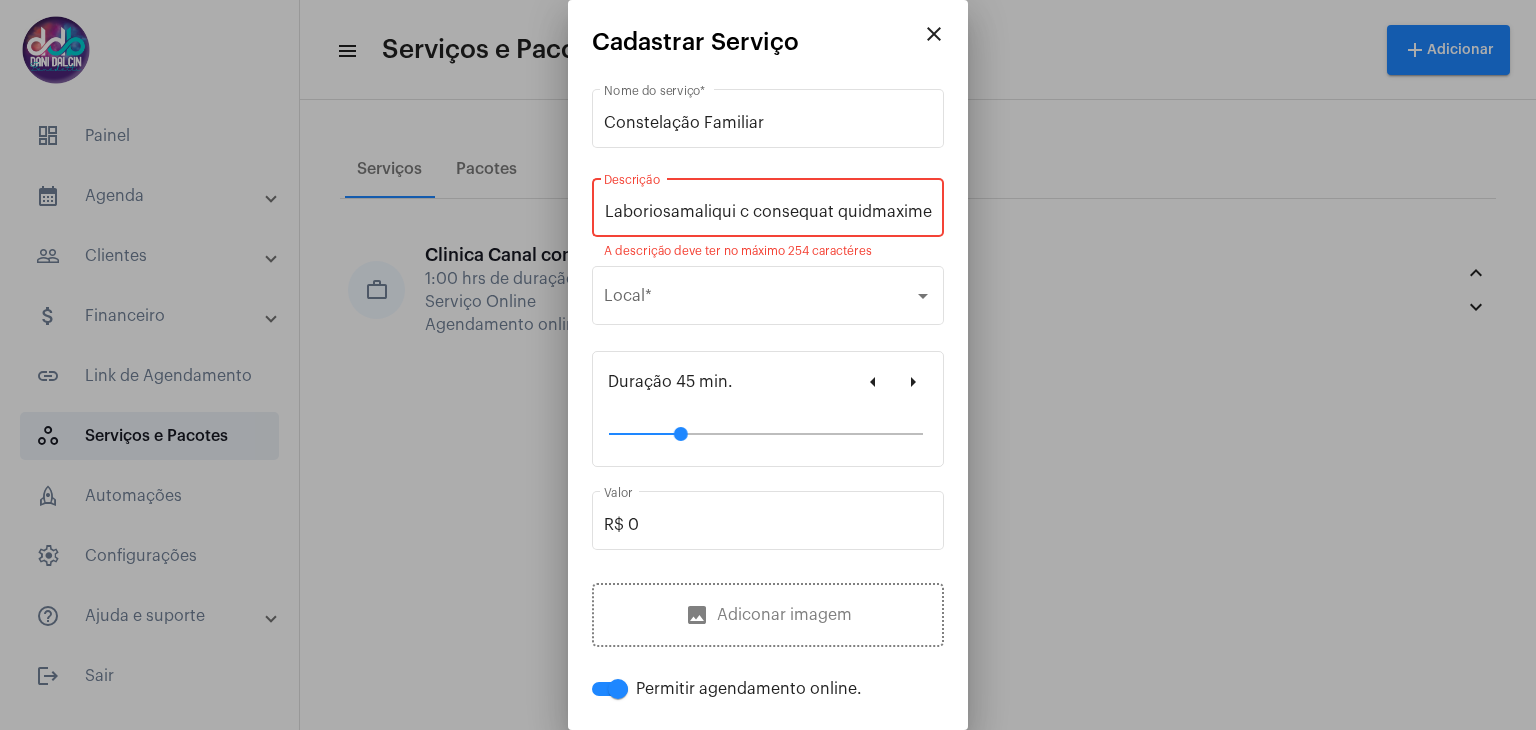 click on "Descrição" at bounding box center [768, 212] 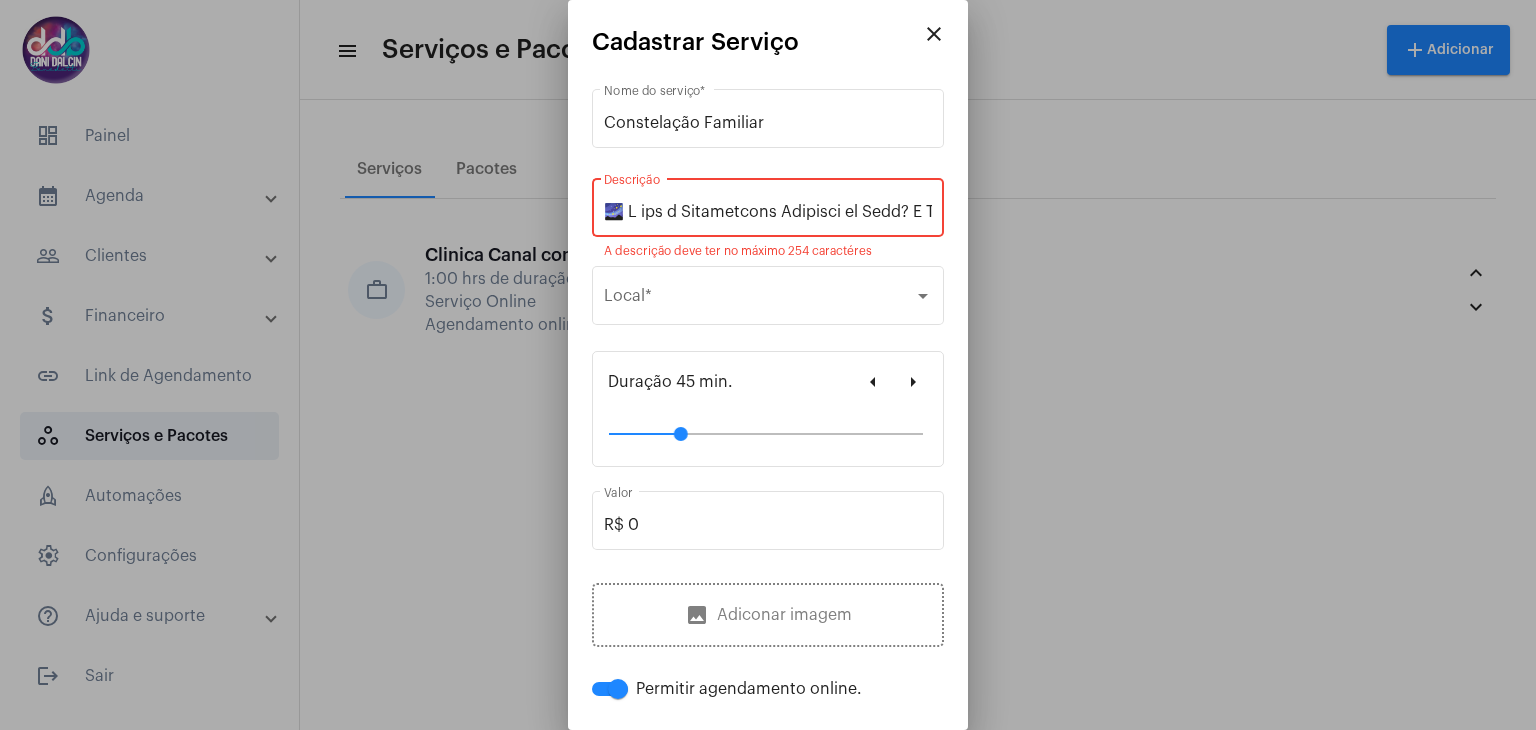 click on "Descrição" at bounding box center (768, 212) 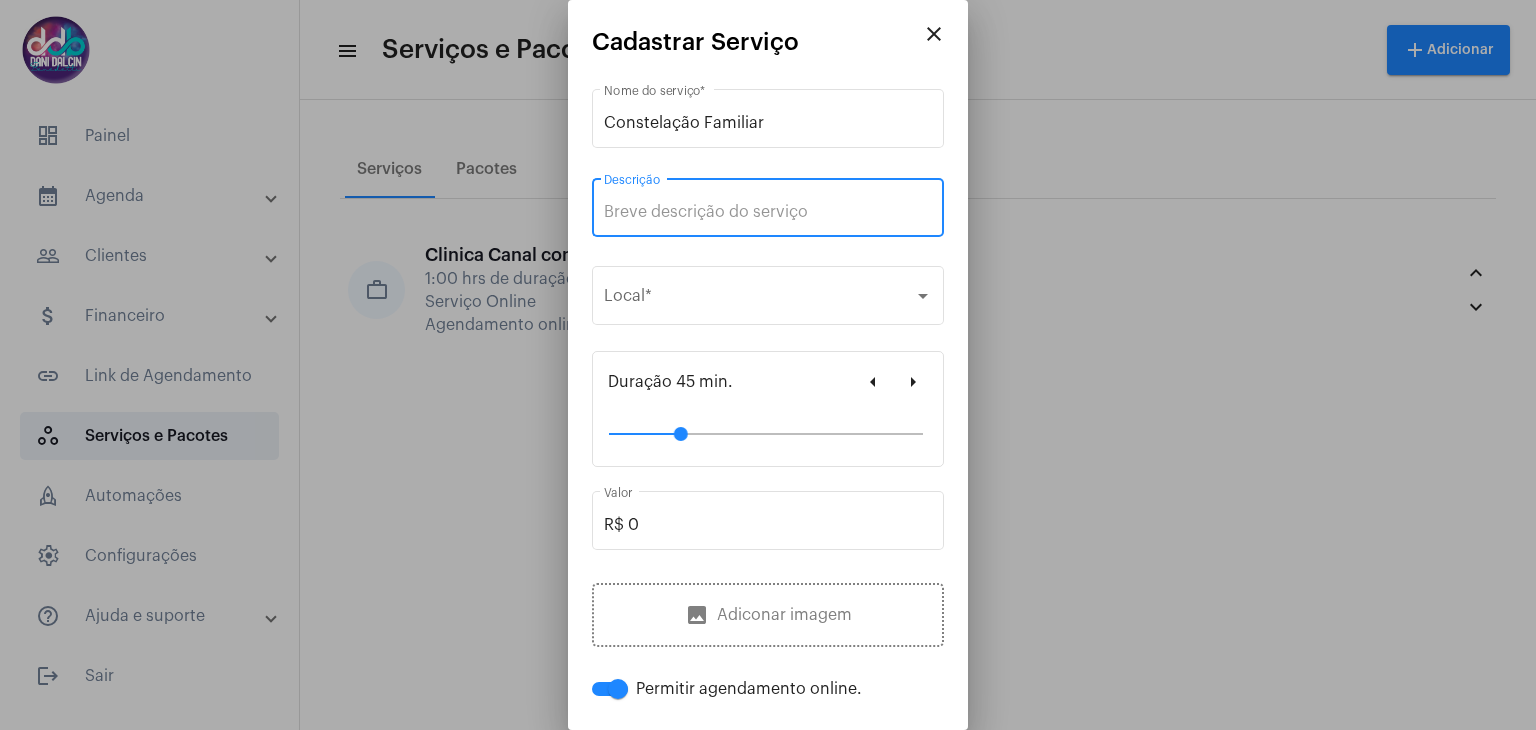 click on "Descrição" at bounding box center [768, 212] 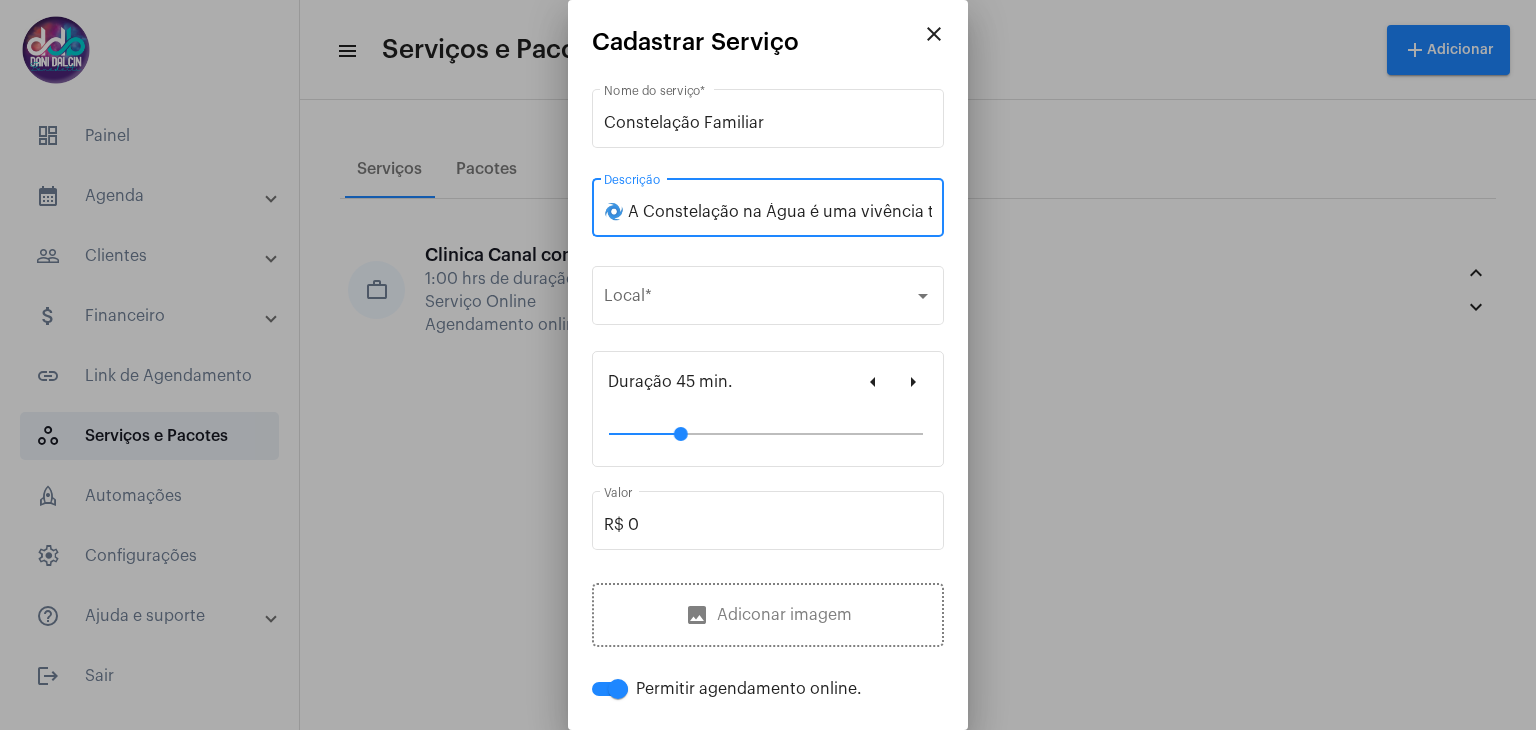 scroll, scrollTop: 0, scrollLeft: 1479, axis: horizontal 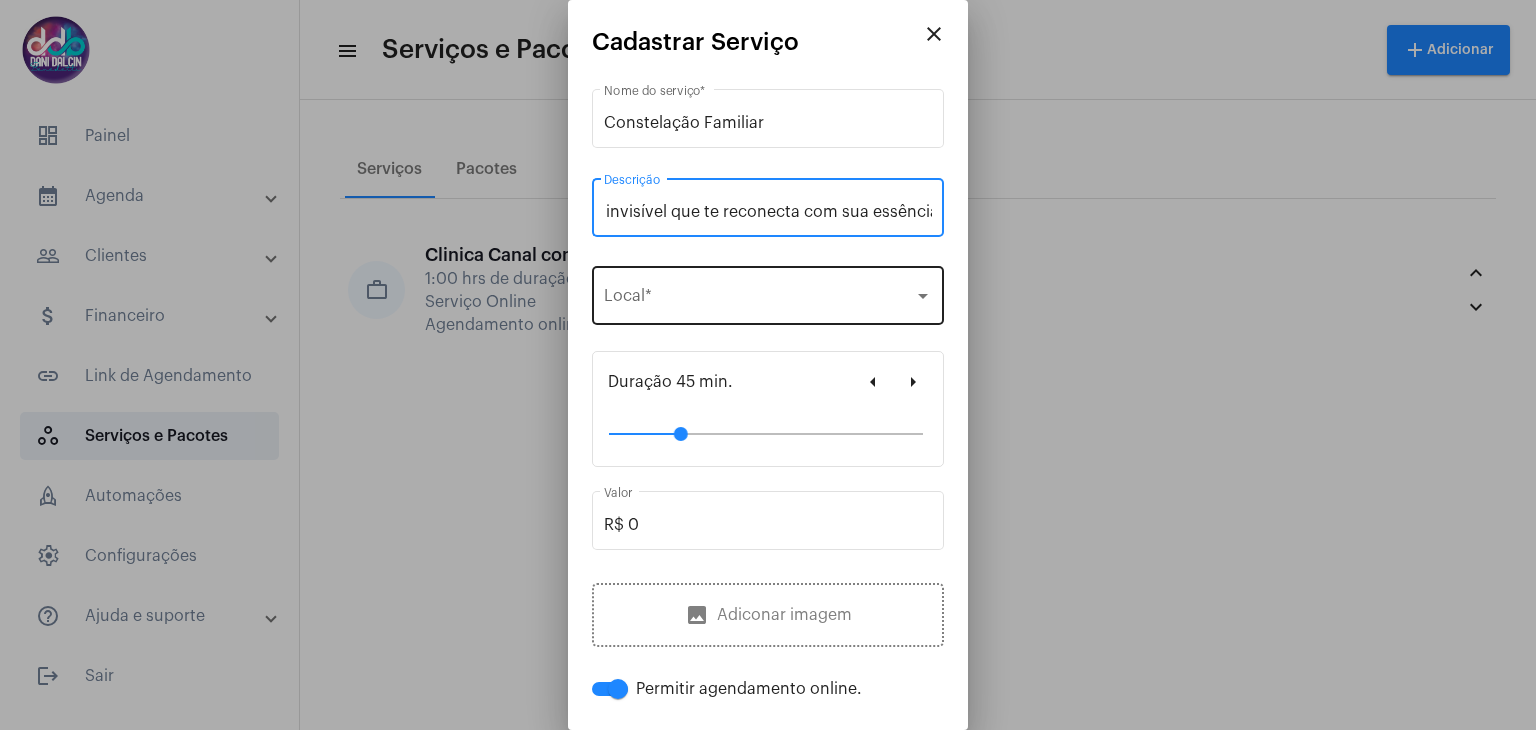 type on "🌀 A Constelação na Água é uma vivência terapêutica profunda que usa o corpo e o campo emocional para acessar memórias, liberar traumas e ressignificar vínculos familiares. Um mergulho no invisível que te reconecta com sua essência." 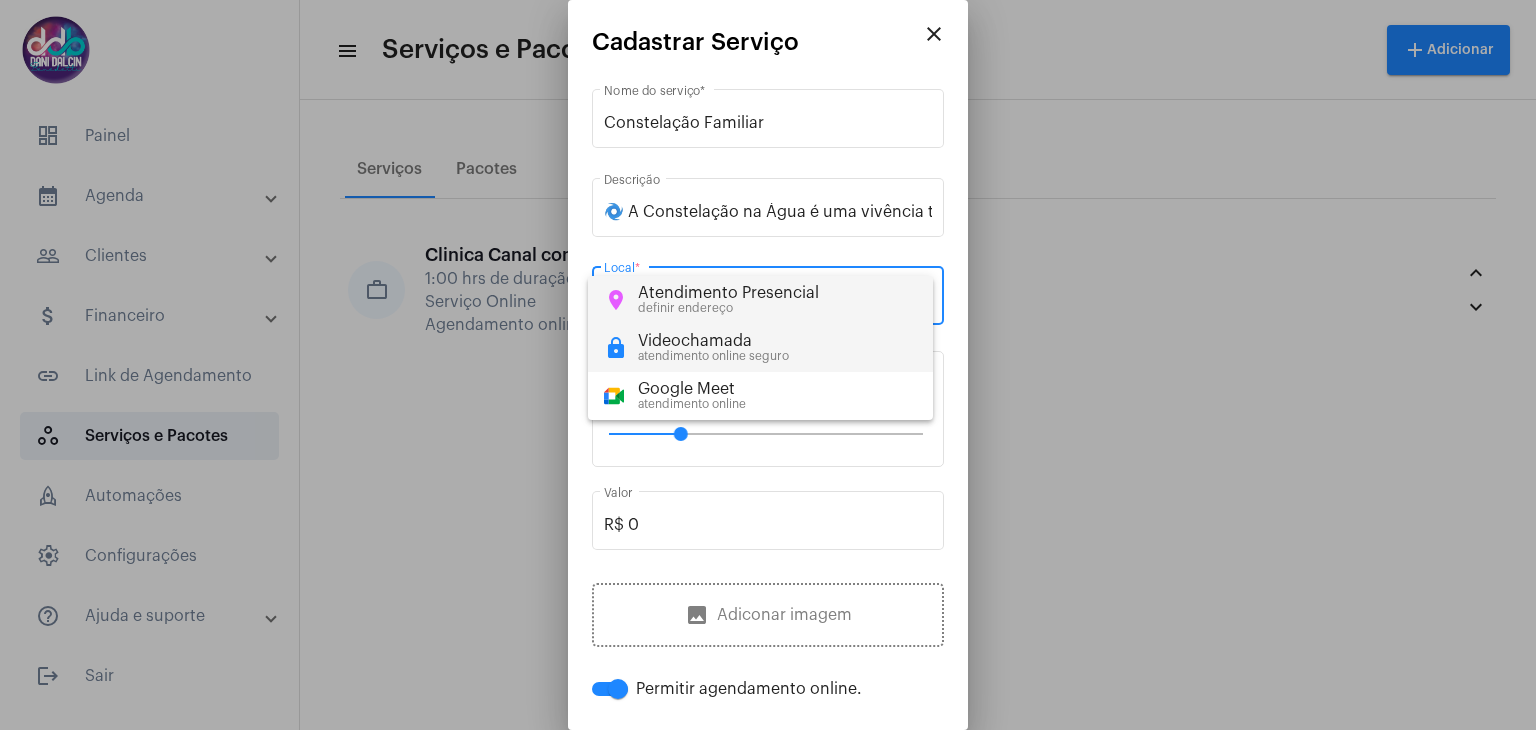 click on "lock Videochamada atendimento online seguro" at bounding box center [760, 347] 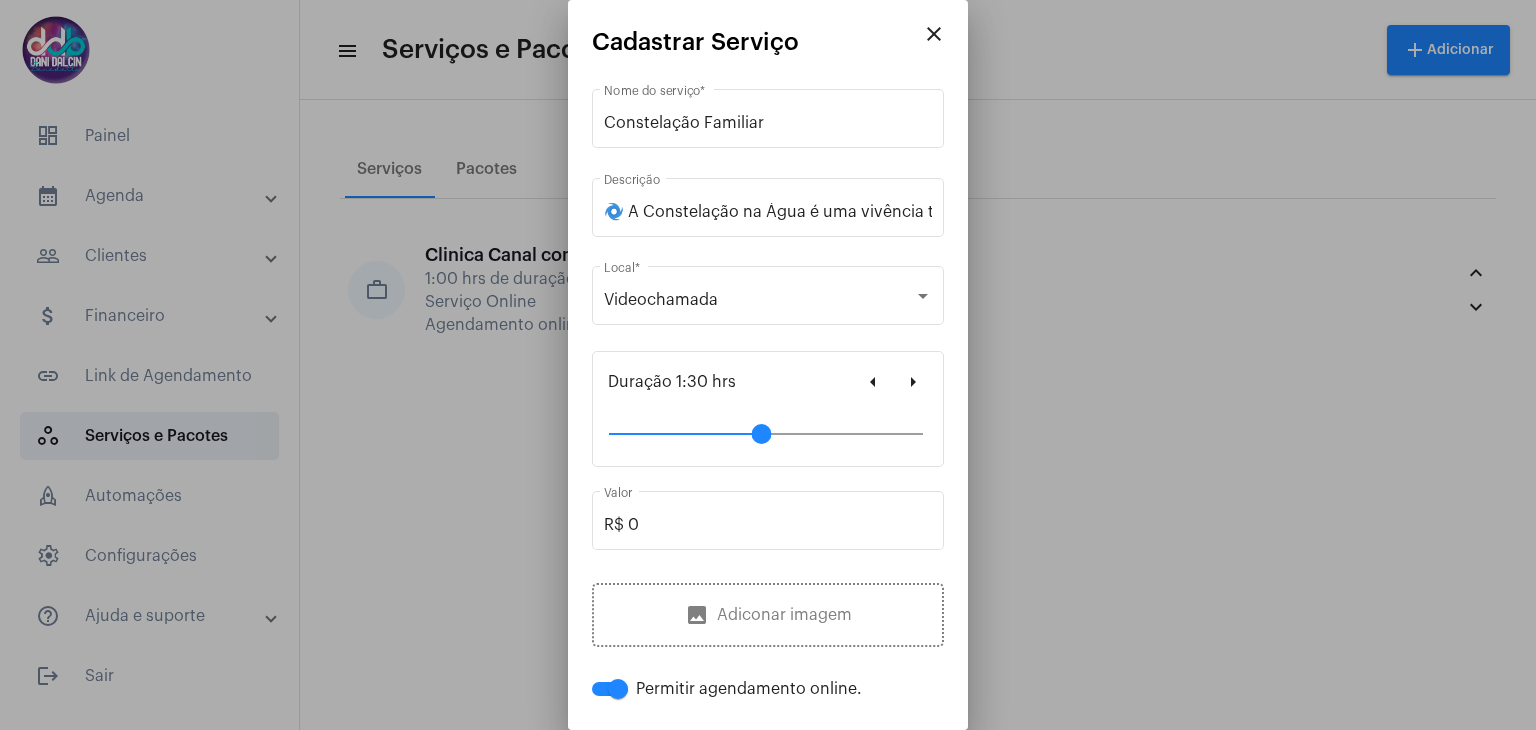 drag, startPoint x: 676, startPoint y: 432, endPoint x: 754, endPoint y: 440, distance: 78.40918 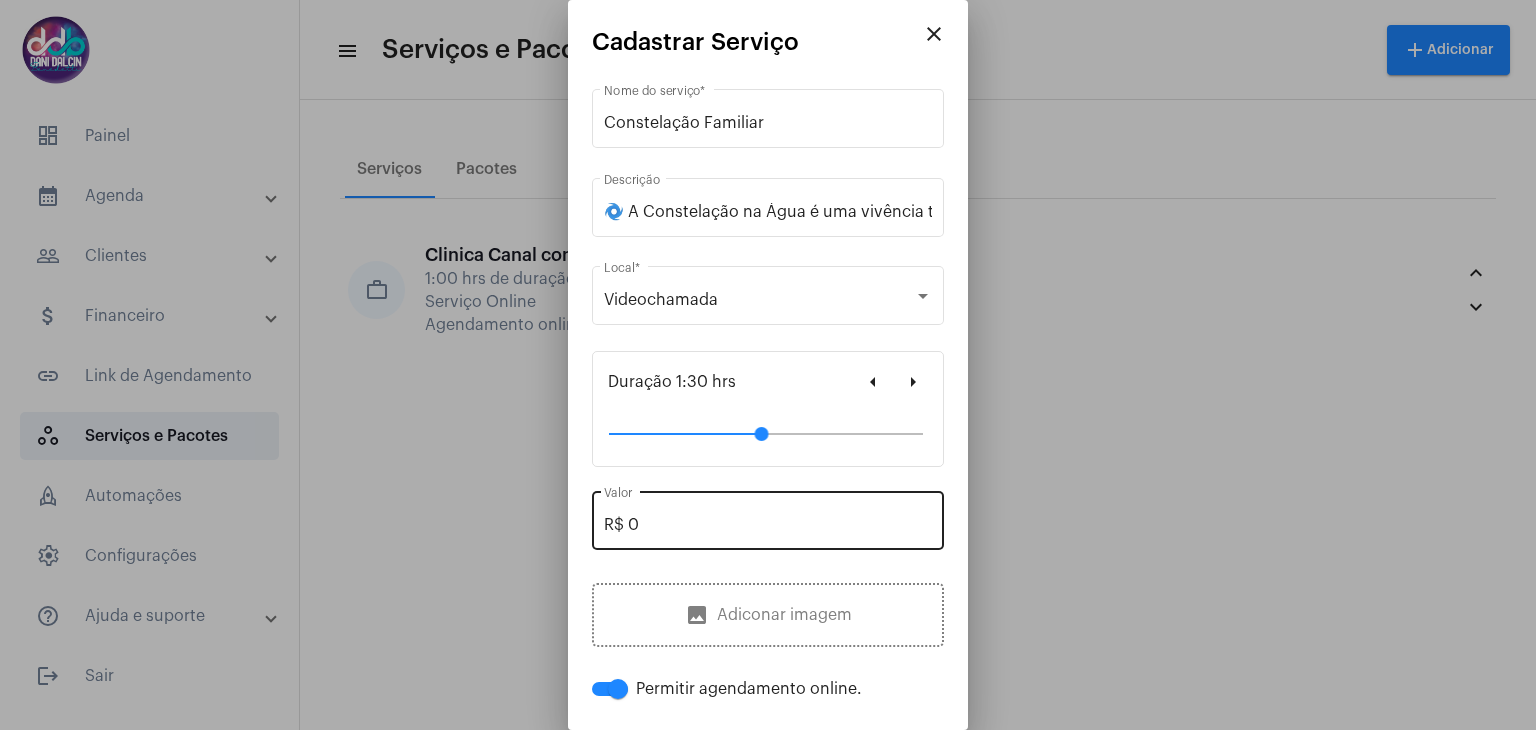 click on "R$ 0 Valor" at bounding box center (768, 518) 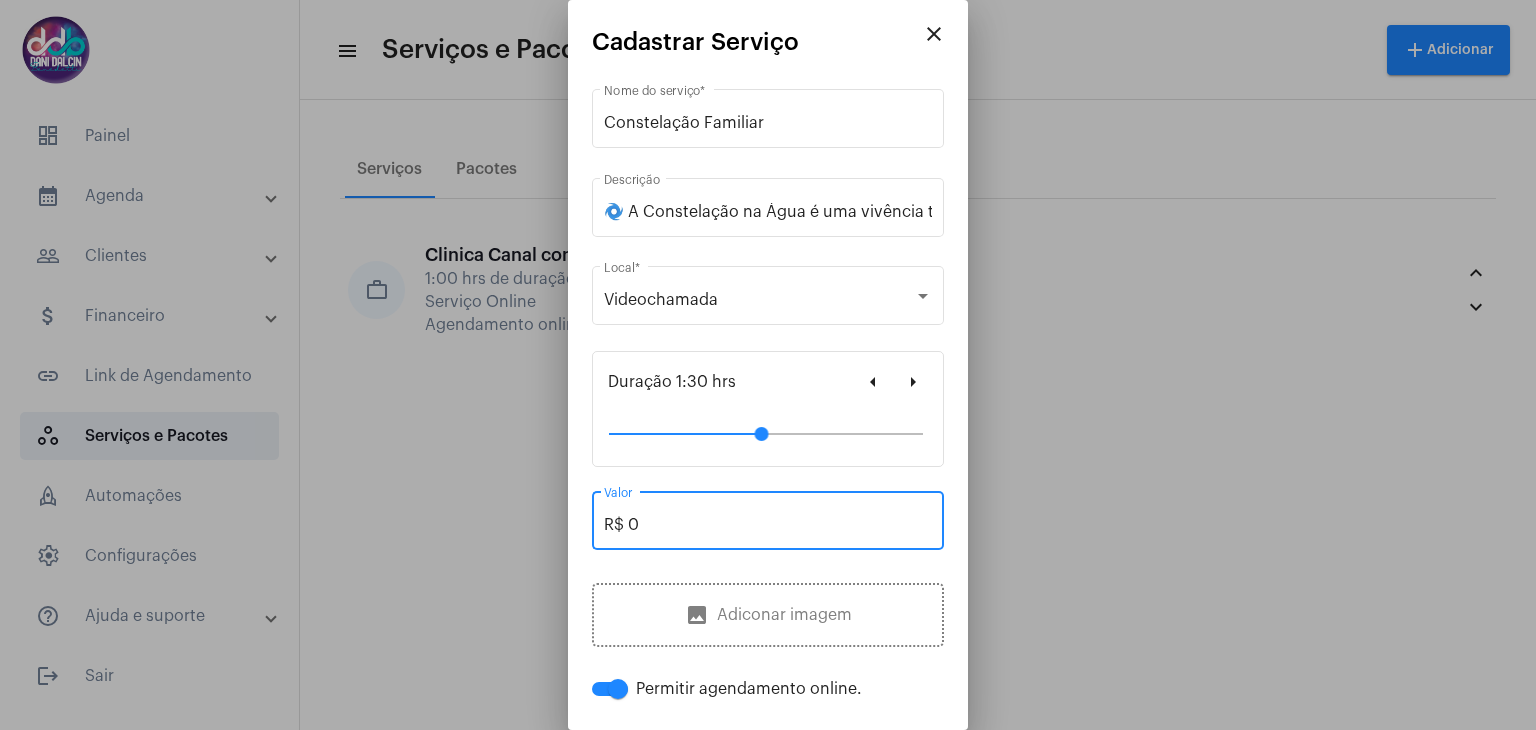 click on "R$ 0" at bounding box center (768, 525) 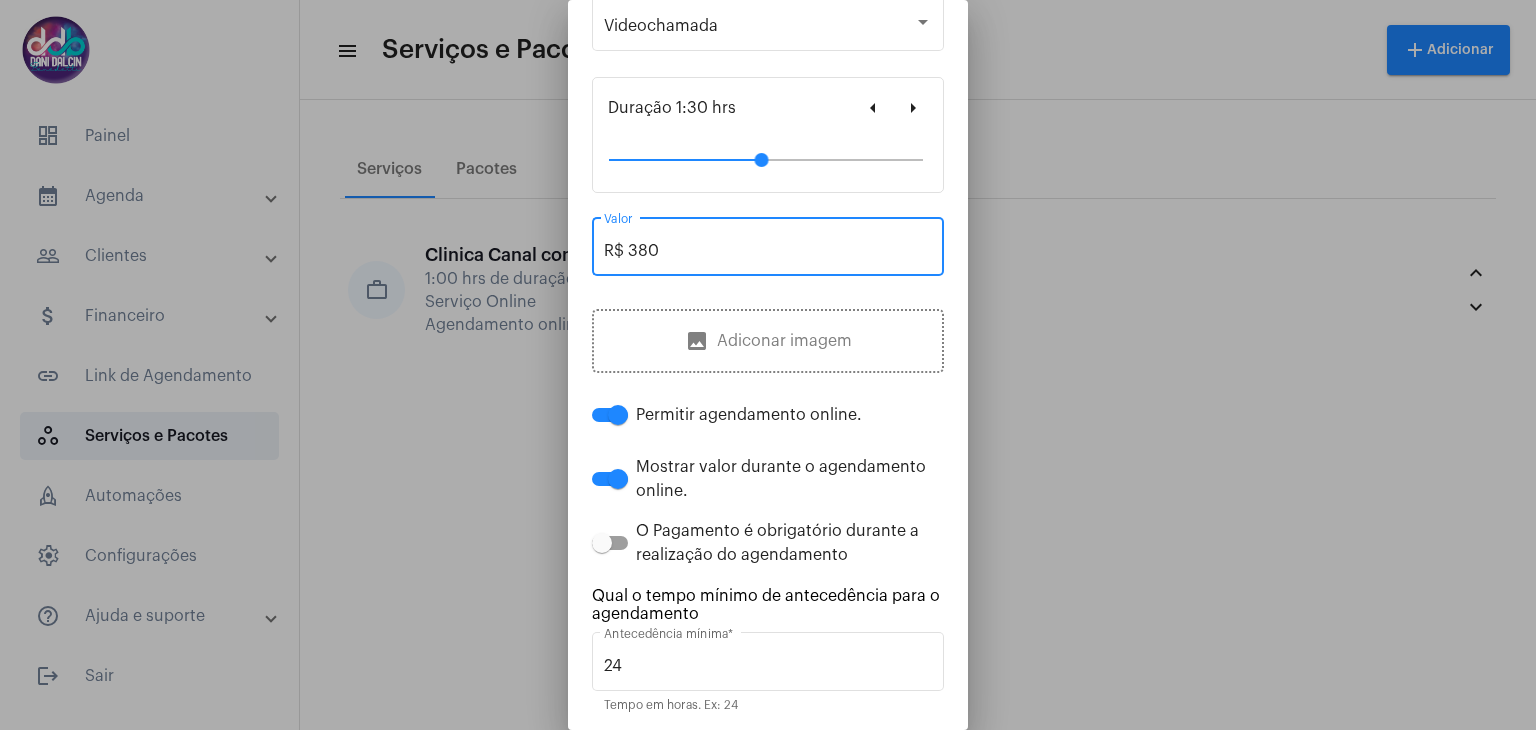 scroll, scrollTop: 300, scrollLeft: 0, axis: vertical 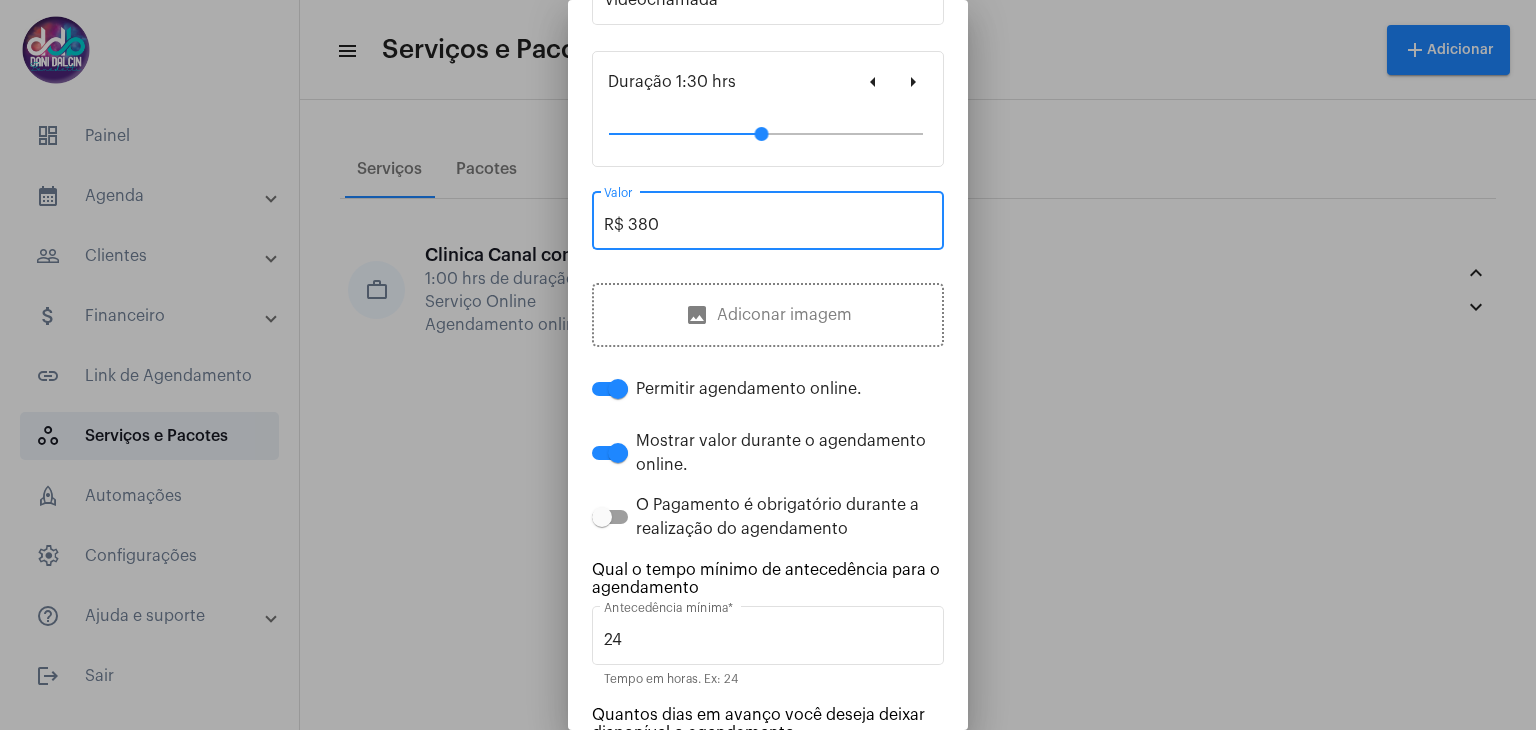 type on "R$ 380" 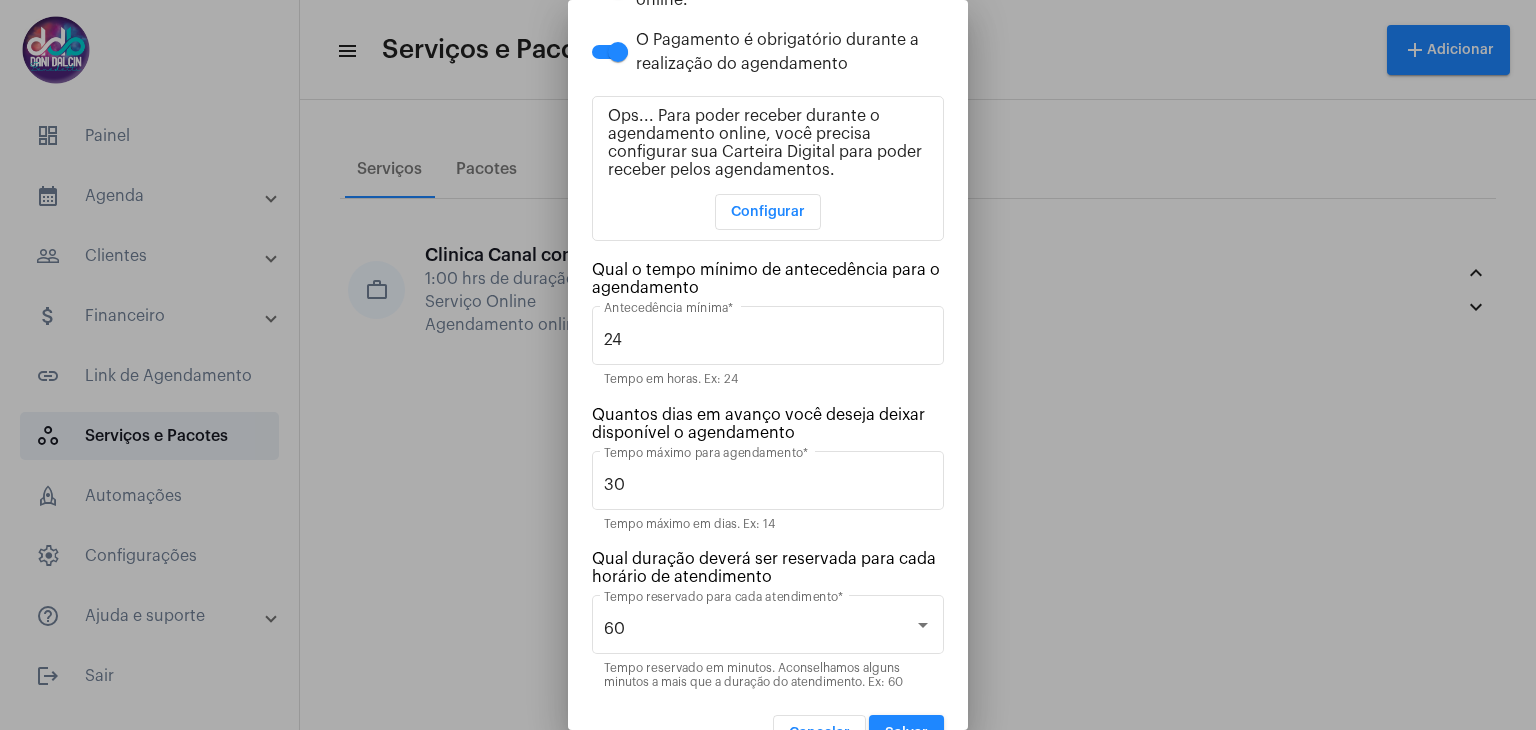 scroll, scrollTop: 800, scrollLeft: 0, axis: vertical 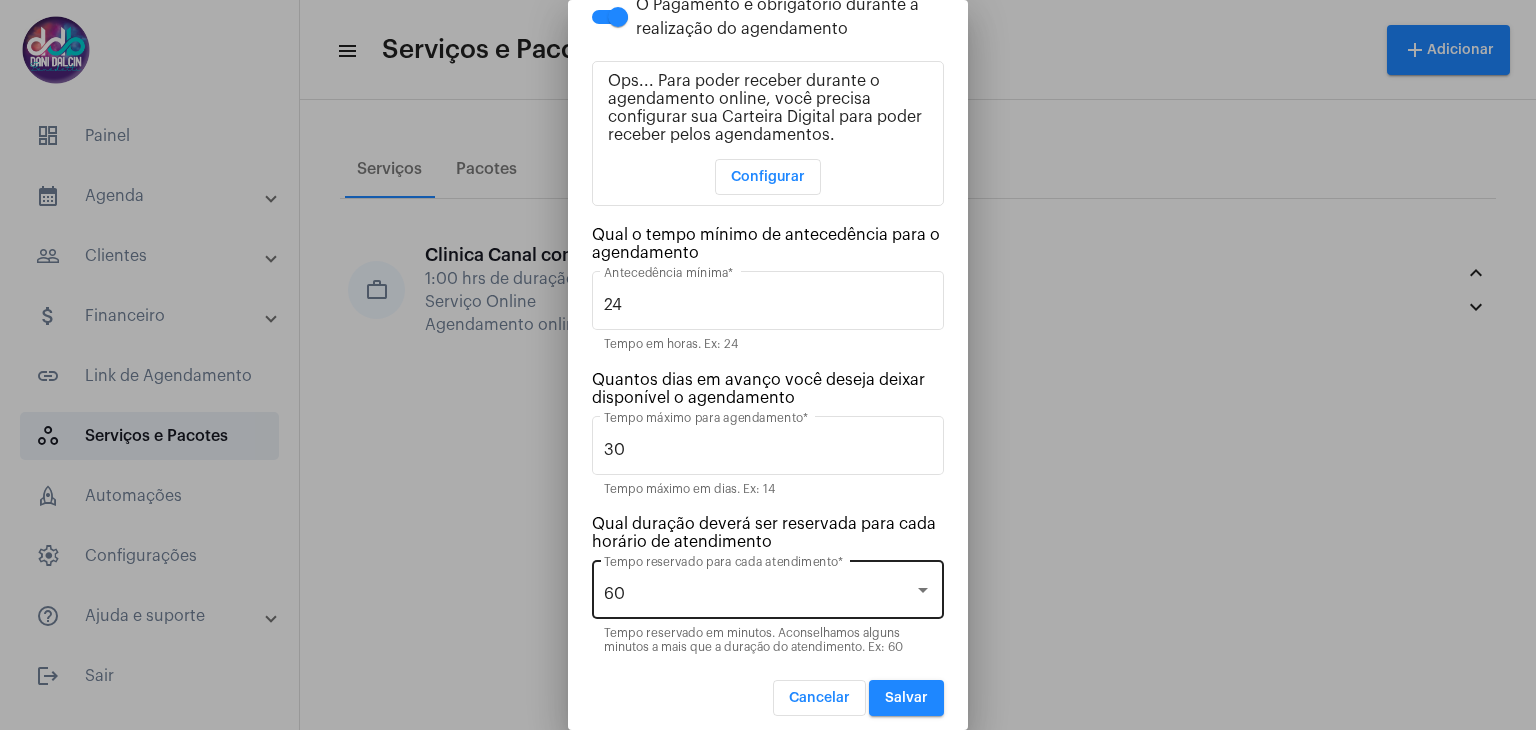 click on "60 Tempo reservado para cada atendimento  *" at bounding box center (768, 587) 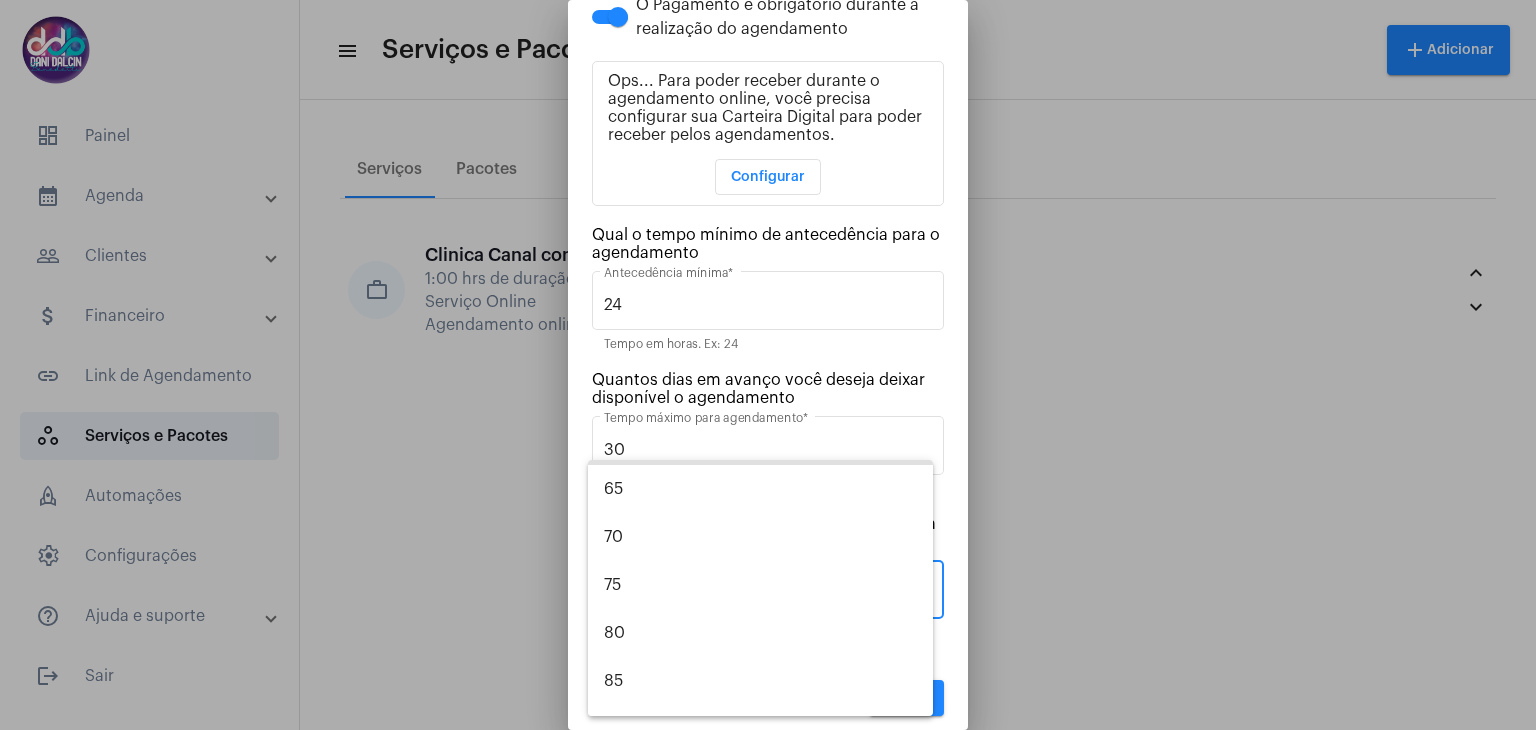 scroll, scrollTop: 528, scrollLeft: 0, axis: vertical 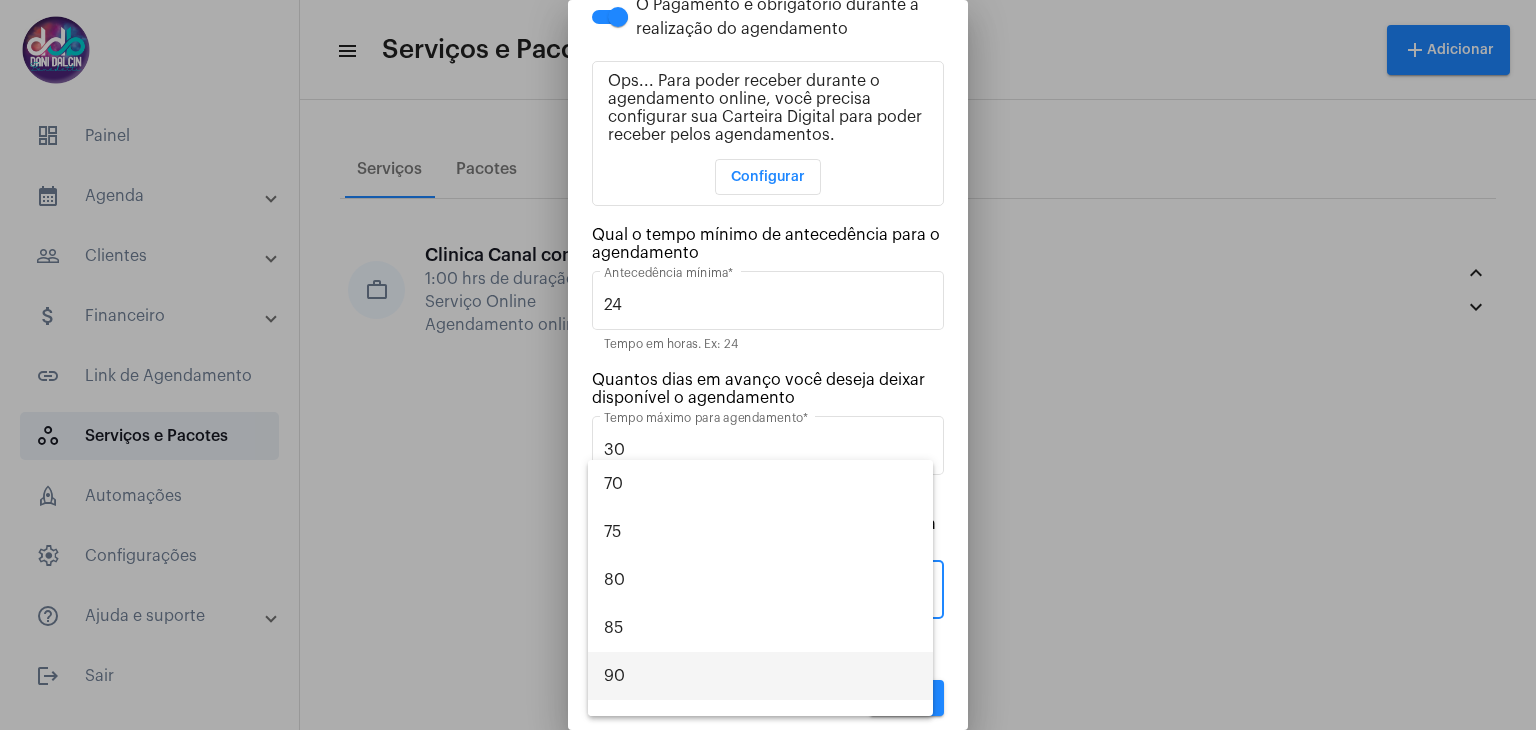 click on "90" at bounding box center [760, 676] 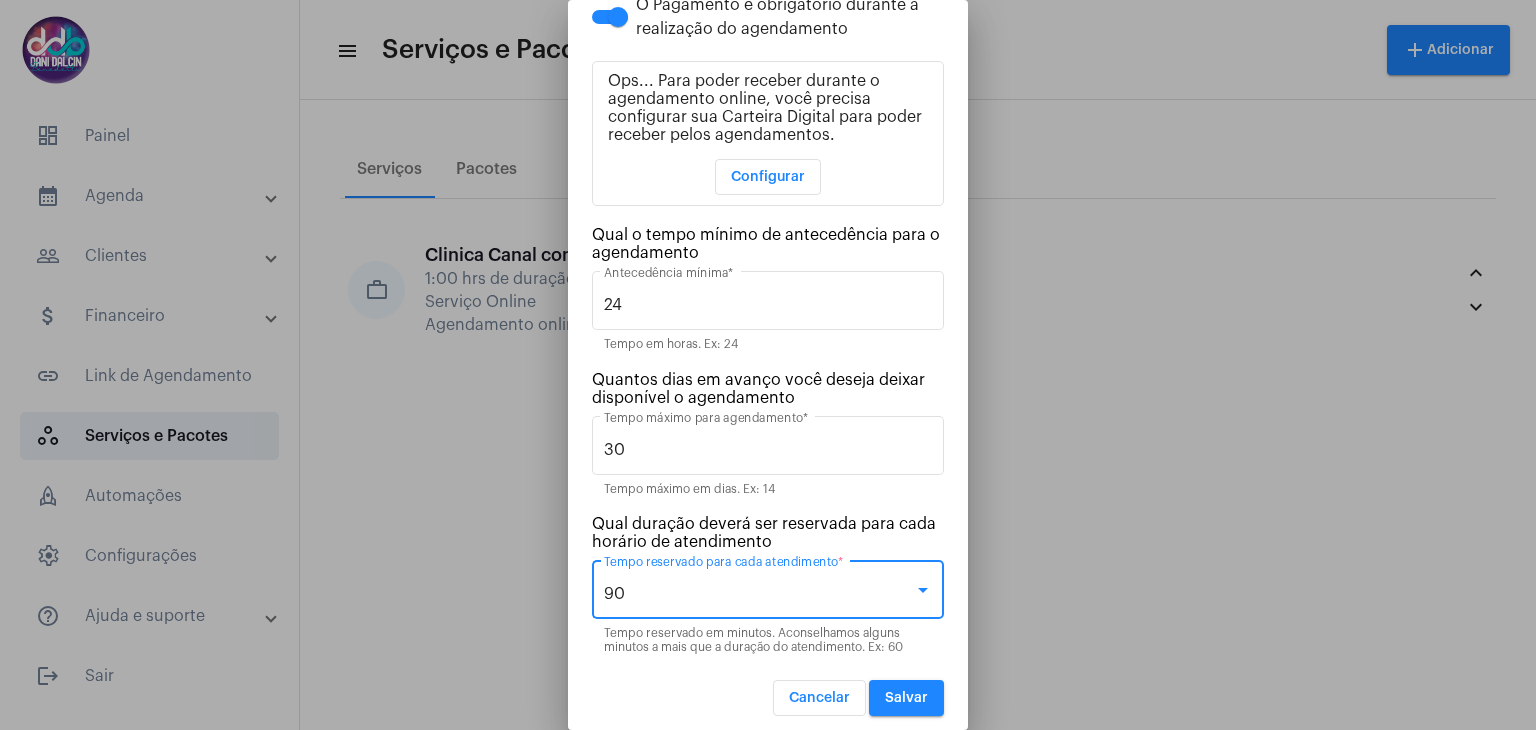 click on "Configurar" at bounding box center [768, 177] 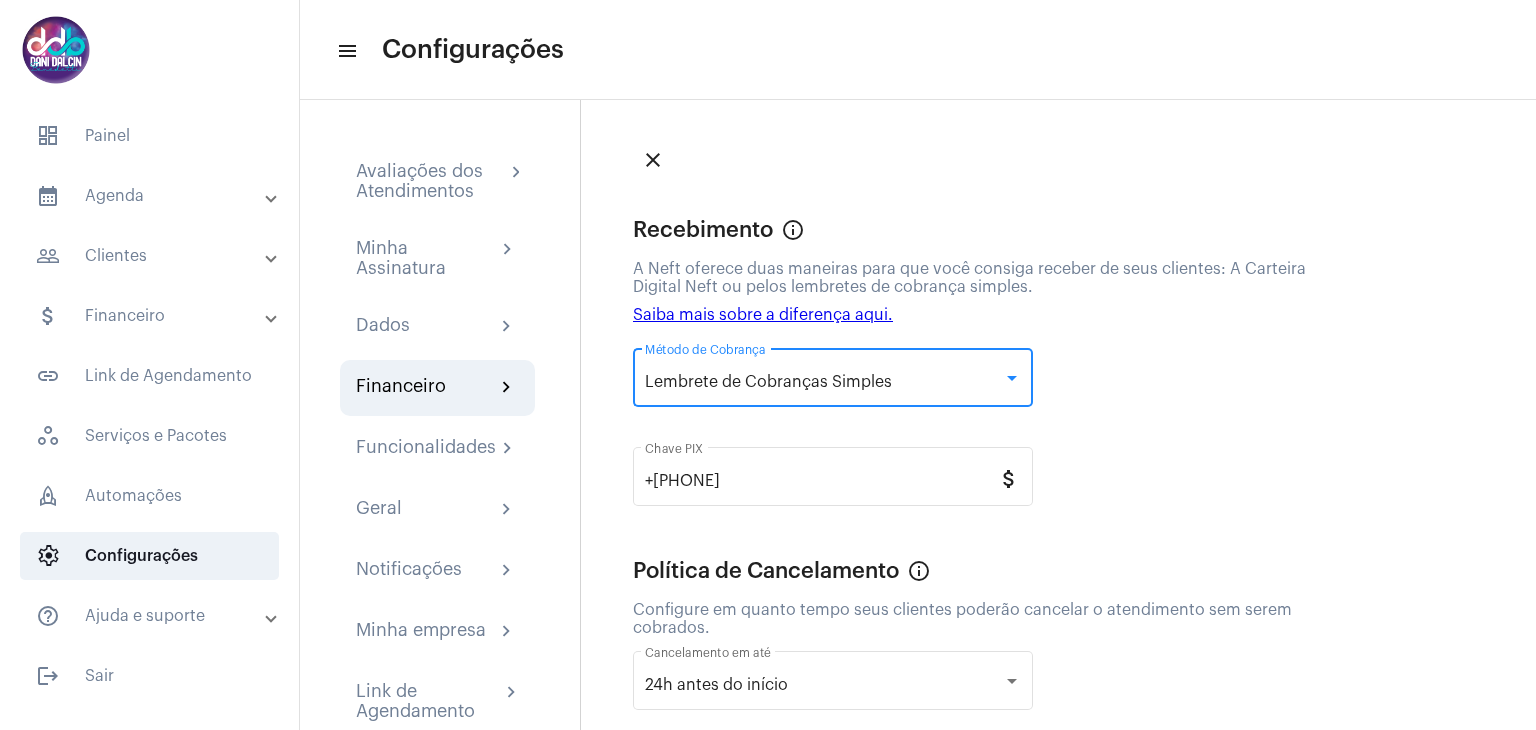 click at bounding box center (1012, 378) 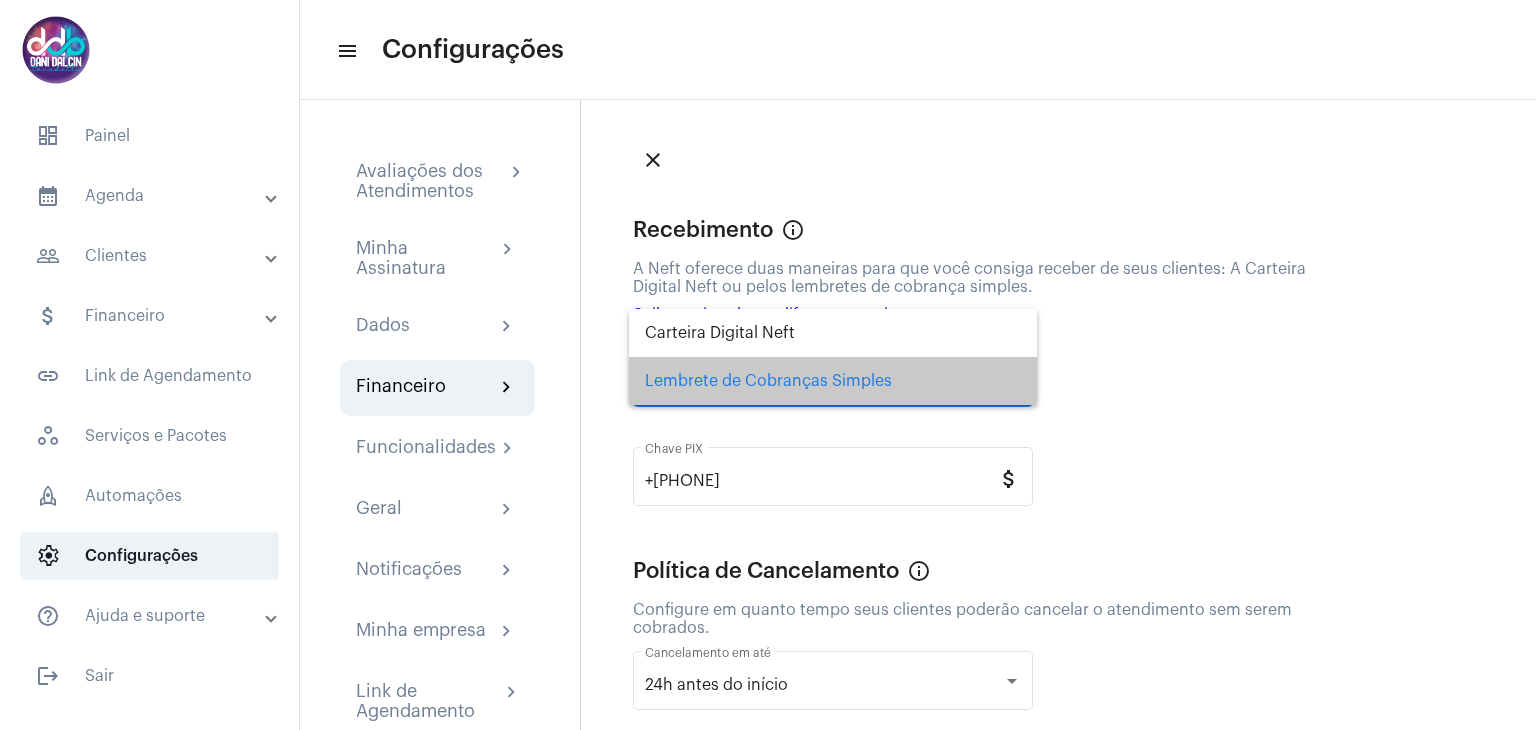 click on "Lembrete de Cobranças Simples" at bounding box center [833, 381] 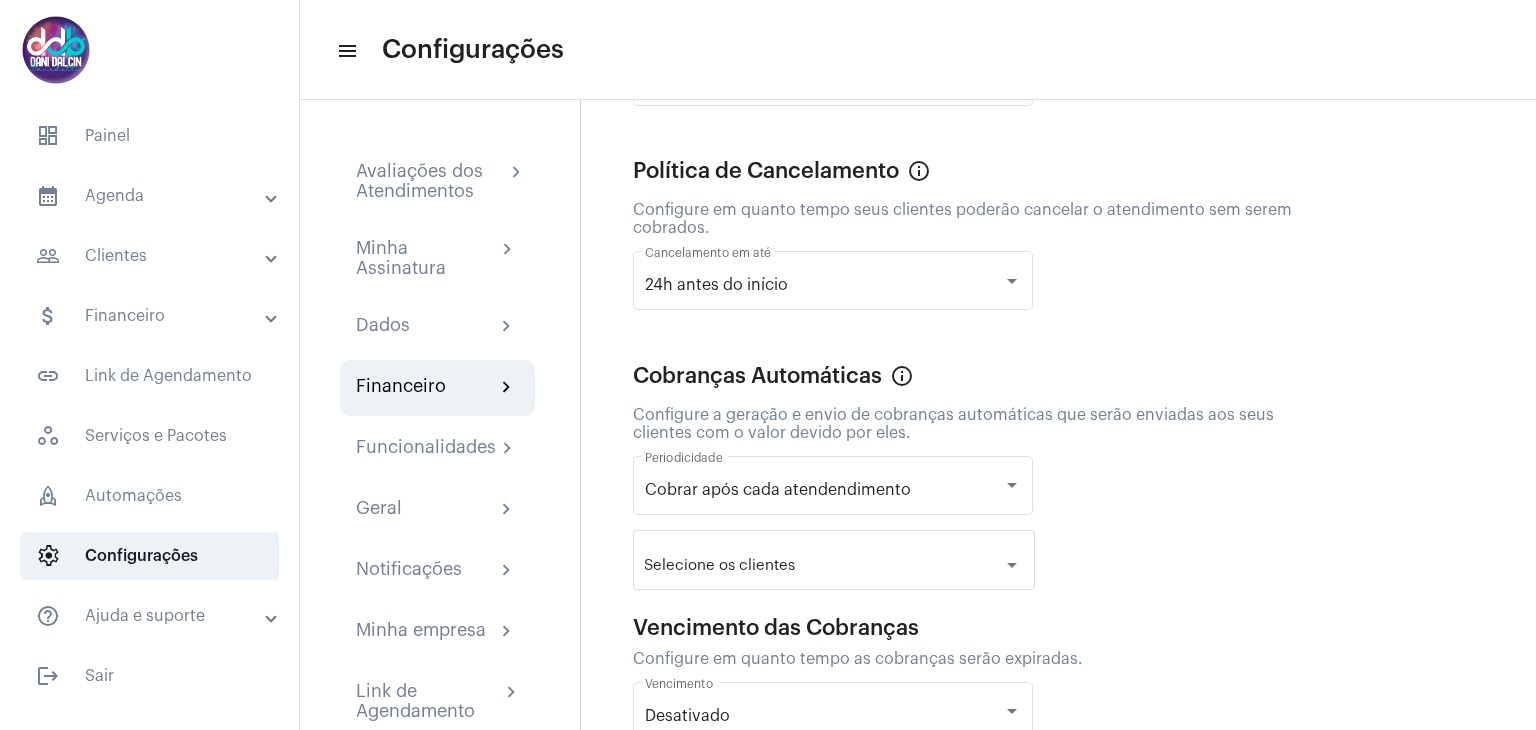 scroll, scrollTop: 492, scrollLeft: 0, axis: vertical 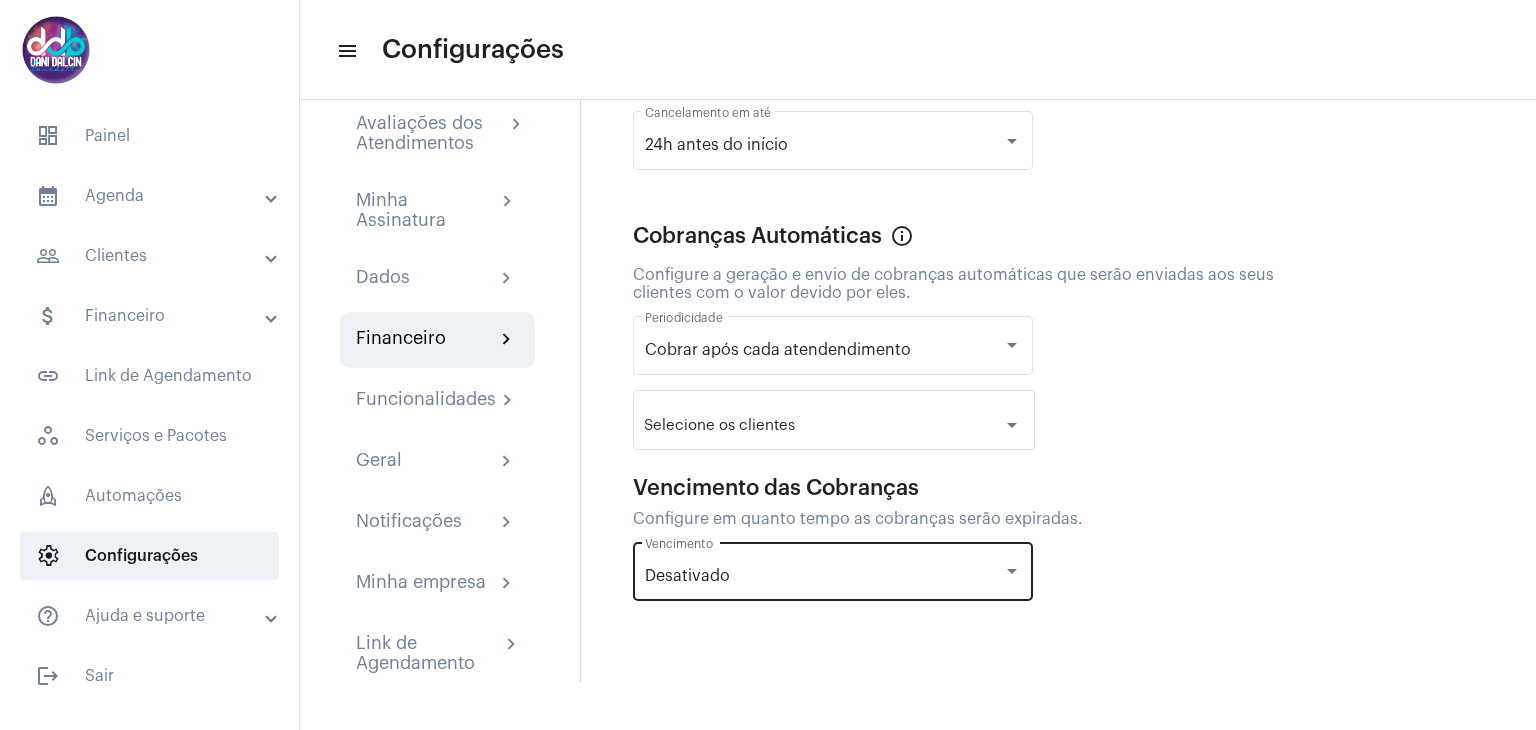 click at bounding box center [1012, 572] 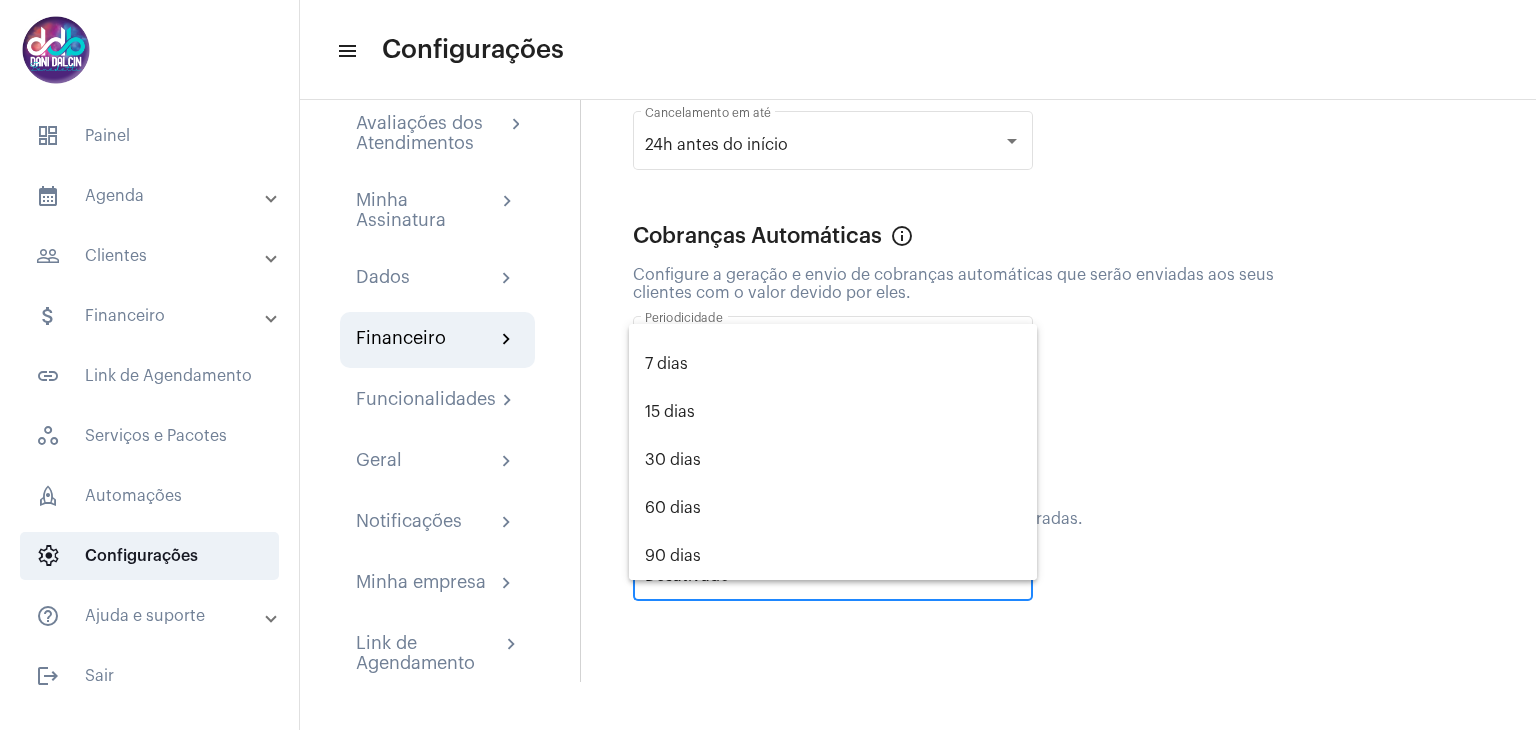 scroll, scrollTop: 0, scrollLeft: 0, axis: both 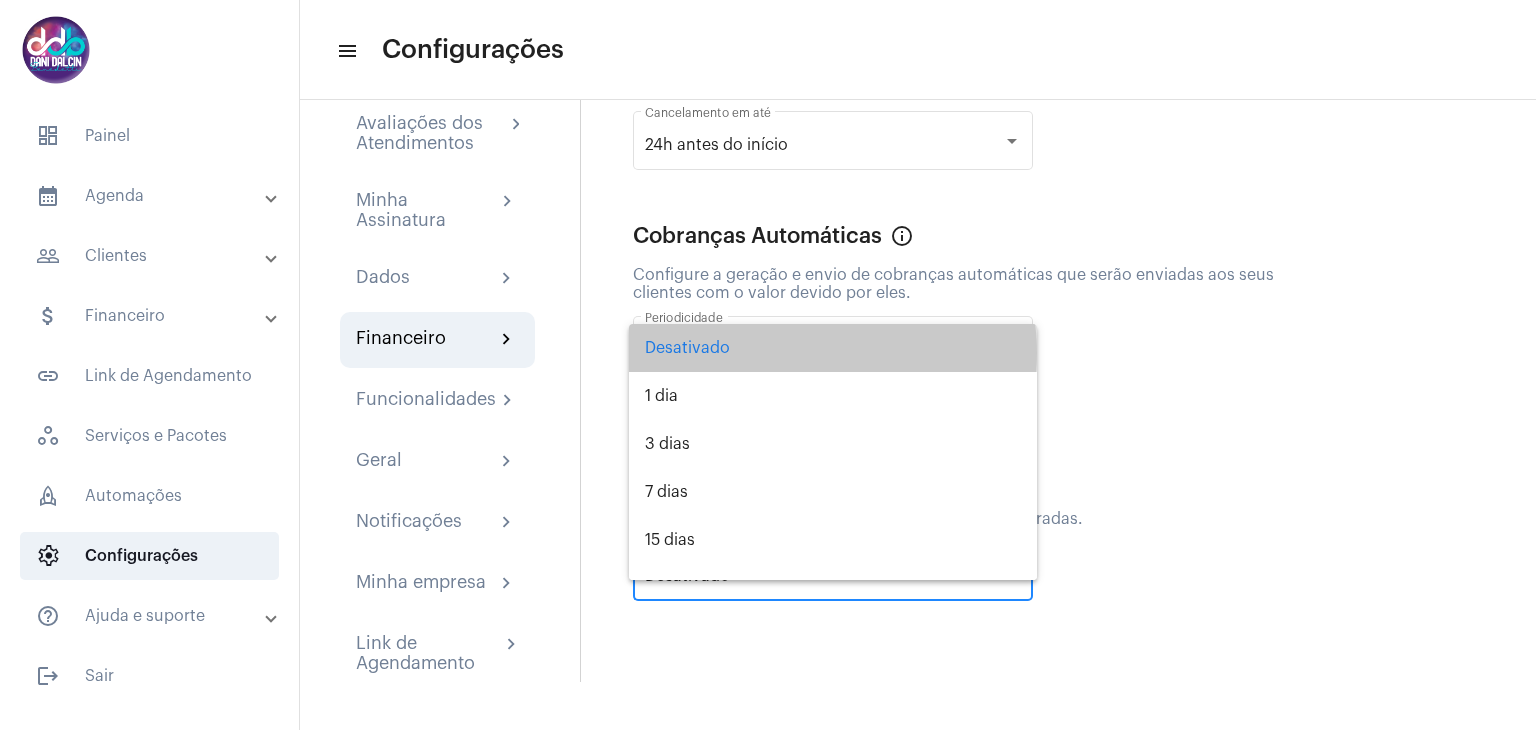 click on "Desativado" at bounding box center [833, 348] 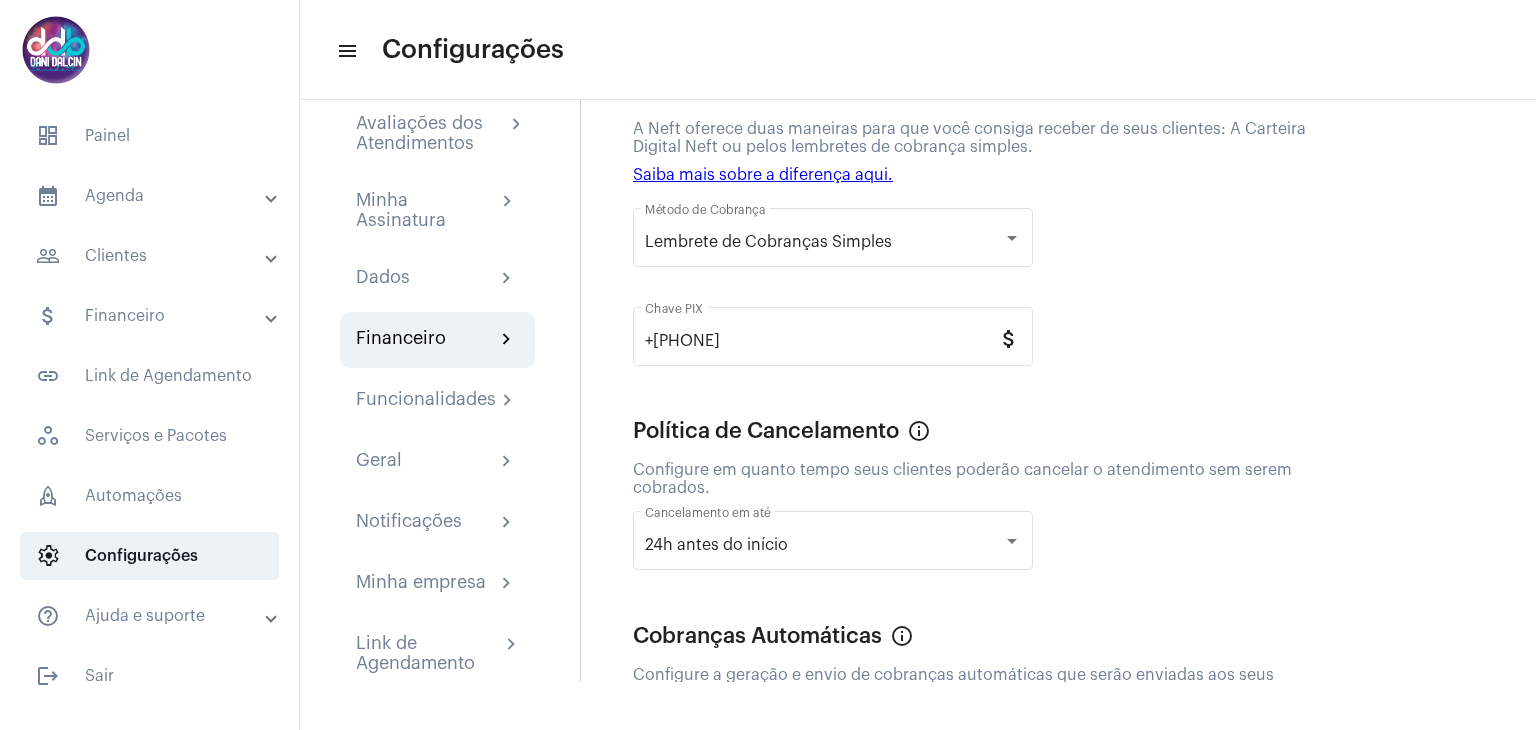 scroll, scrollTop: 0, scrollLeft: 0, axis: both 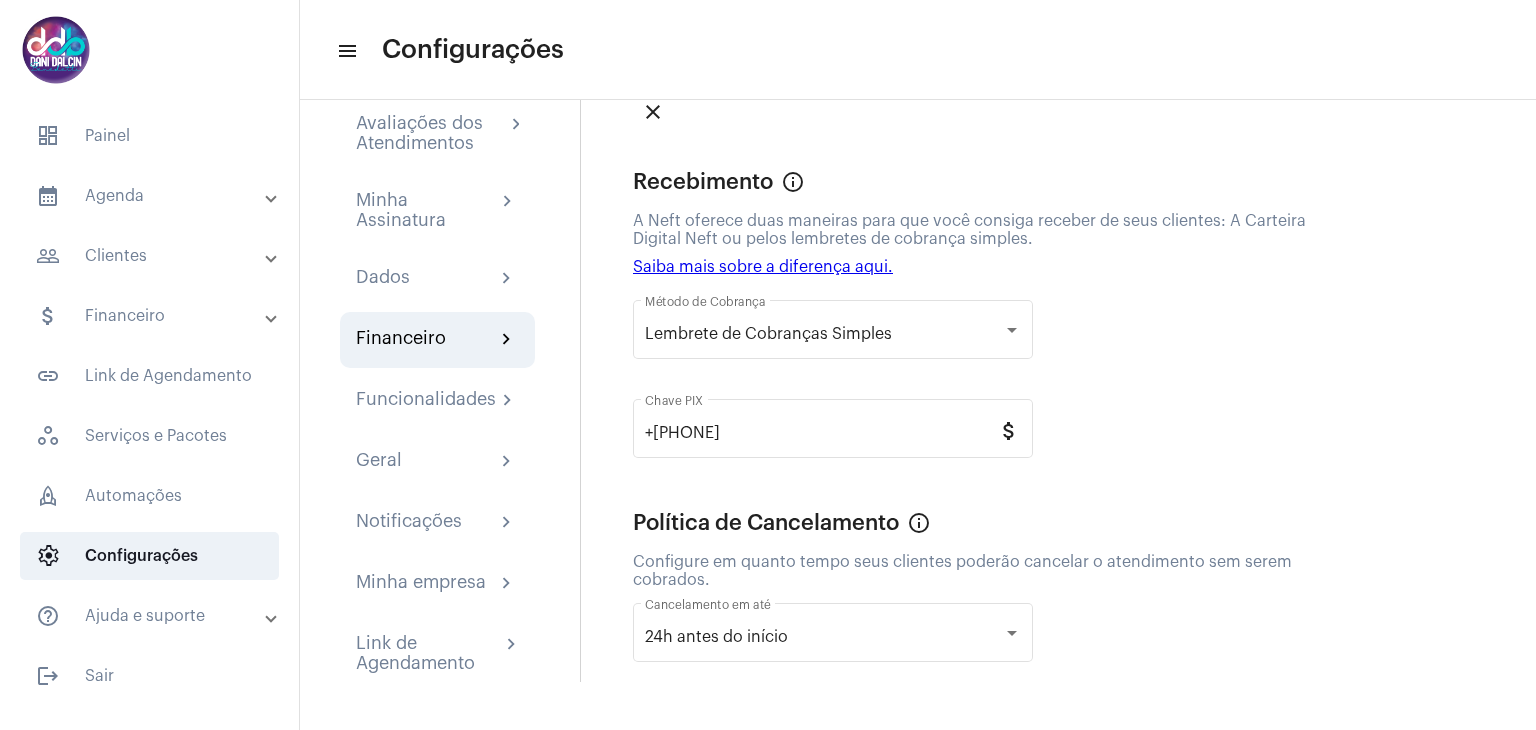 click on "Saiba mais sobre a diferença aqui." 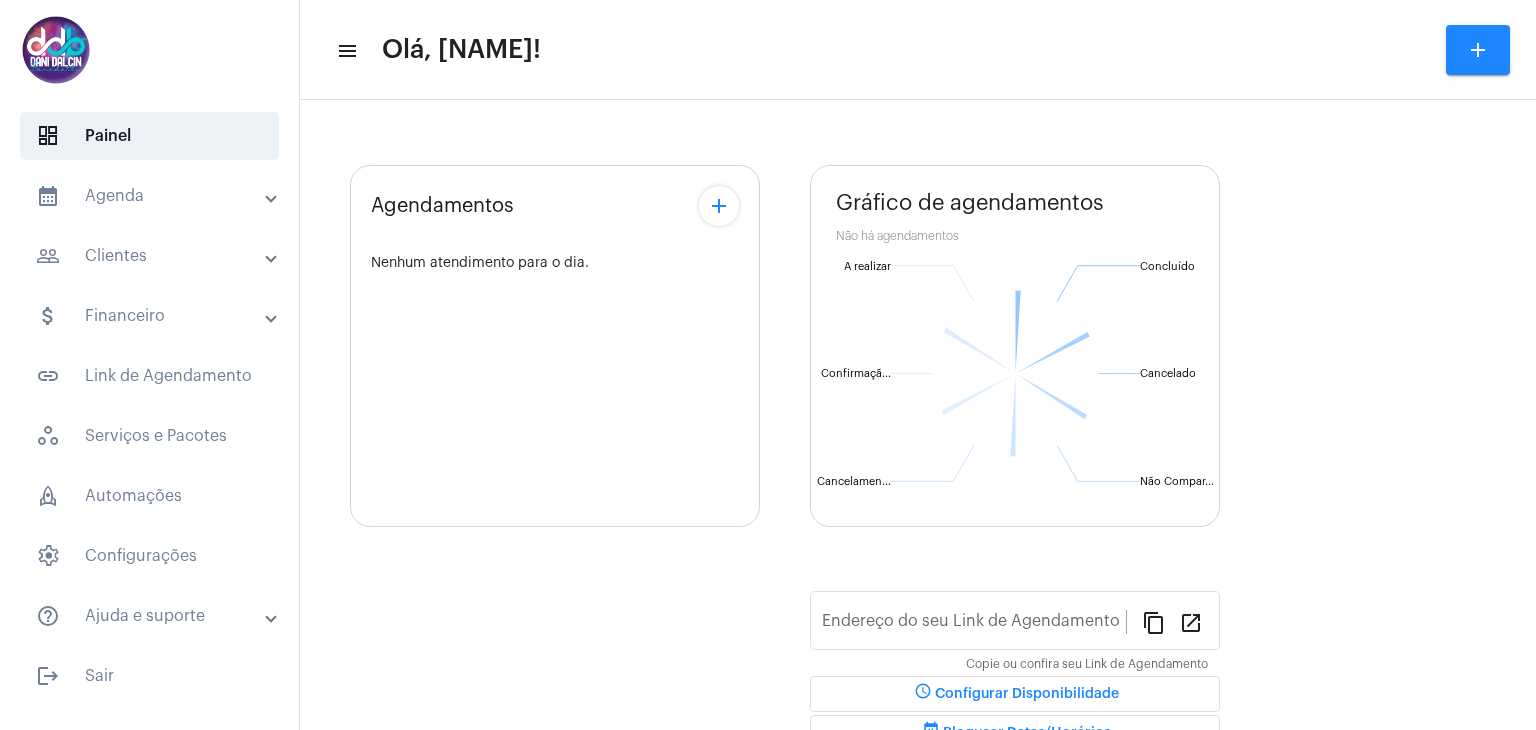 scroll, scrollTop: 0, scrollLeft: 0, axis: both 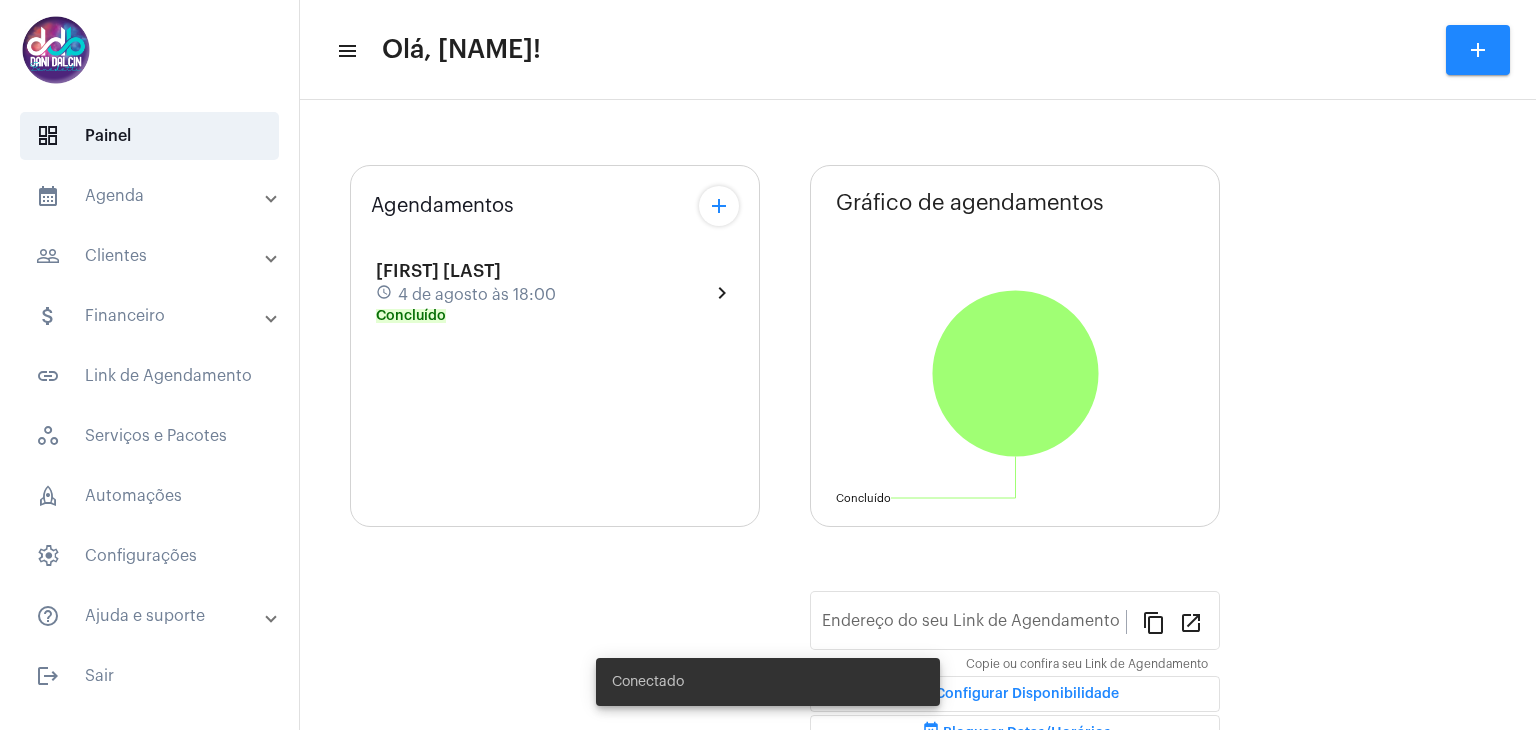 type on "https://neft.com.br/danielle-dalcin-benedetti" 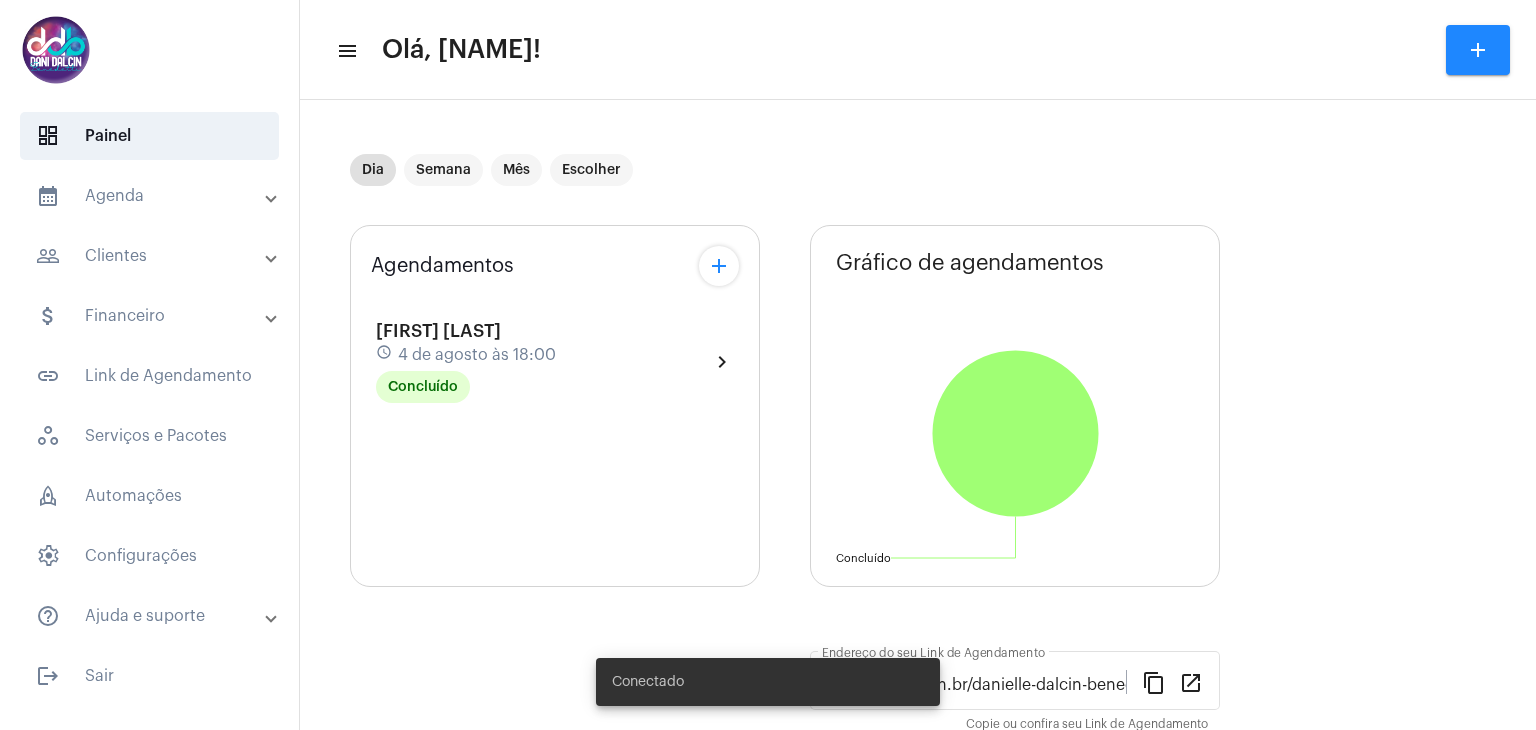 click on "attach_money  Financeiro" at bounding box center [151, 316] 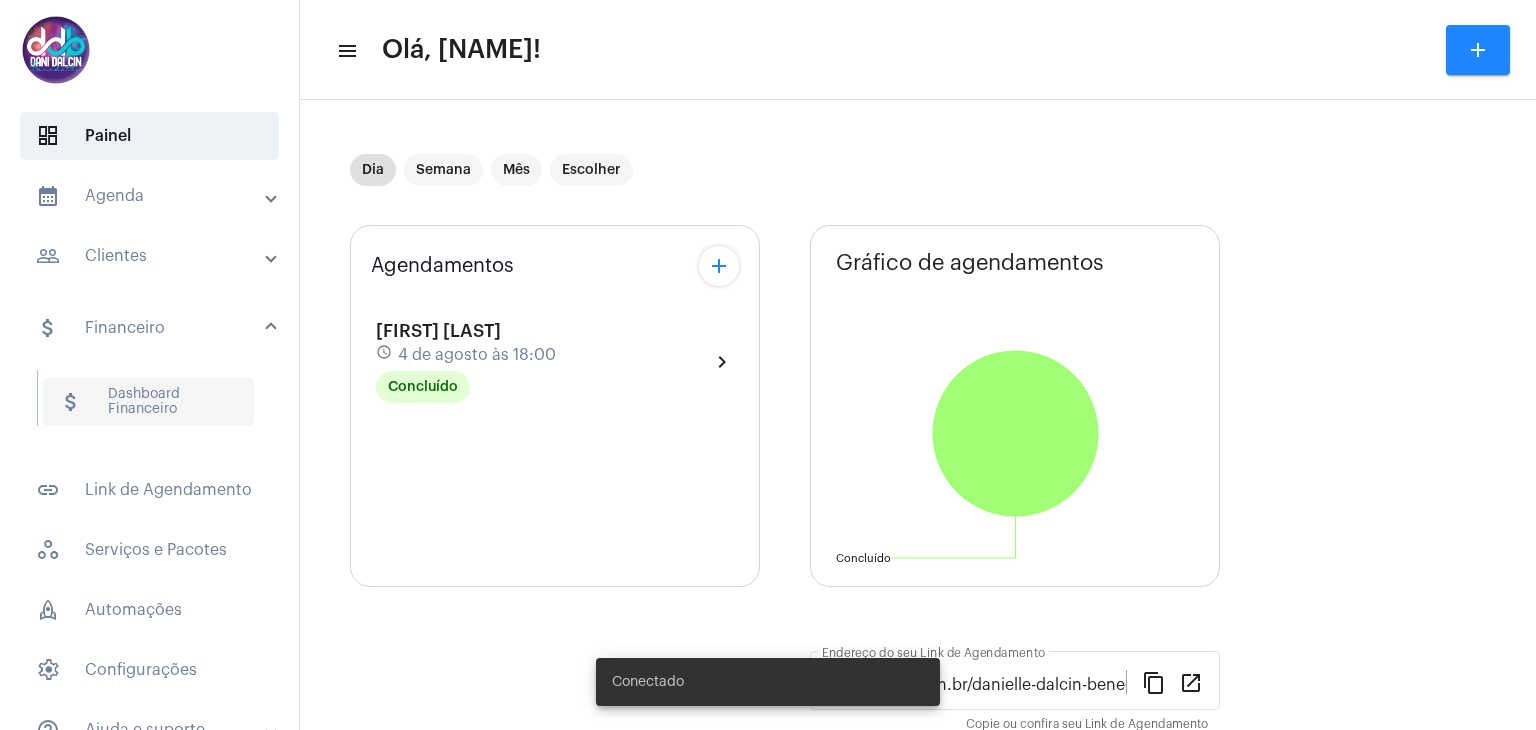 click on "attach_money  Dashboard Financeiro" at bounding box center (148, 402) 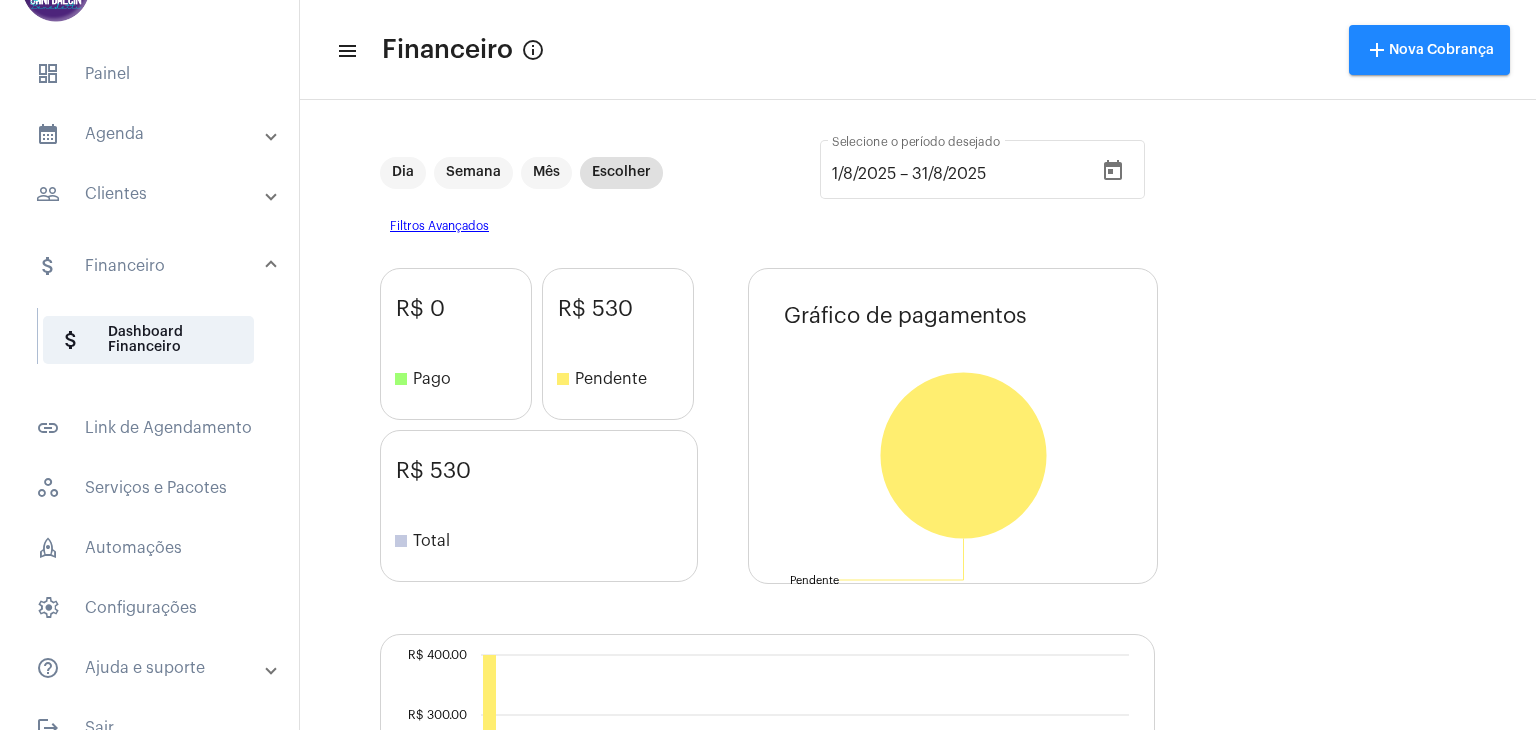 scroll, scrollTop: 96, scrollLeft: 0, axis: vertical 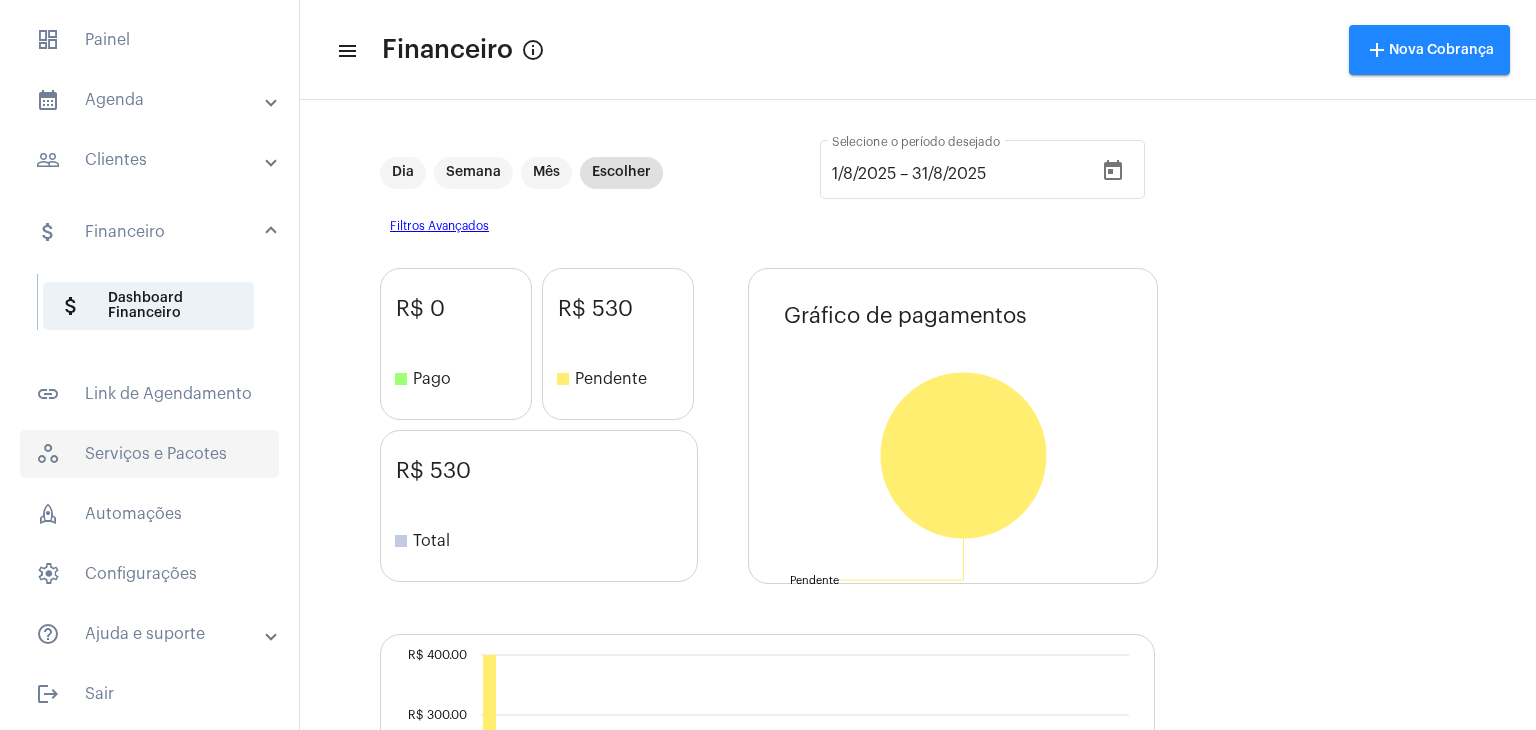 click on "workspaces_outlined   Serviços e Pacotes" 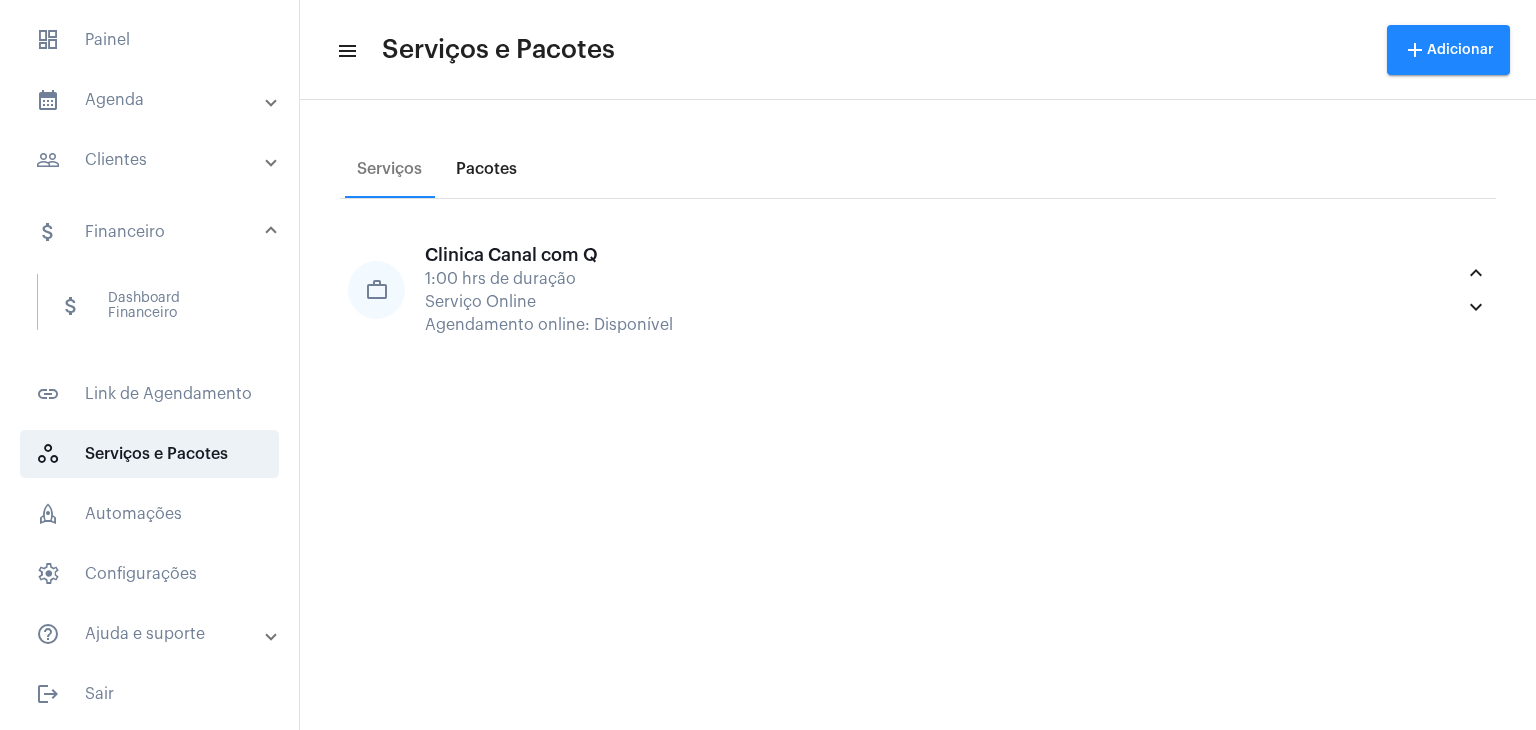 click on "Pacotes" at bounding box center (486, 169) 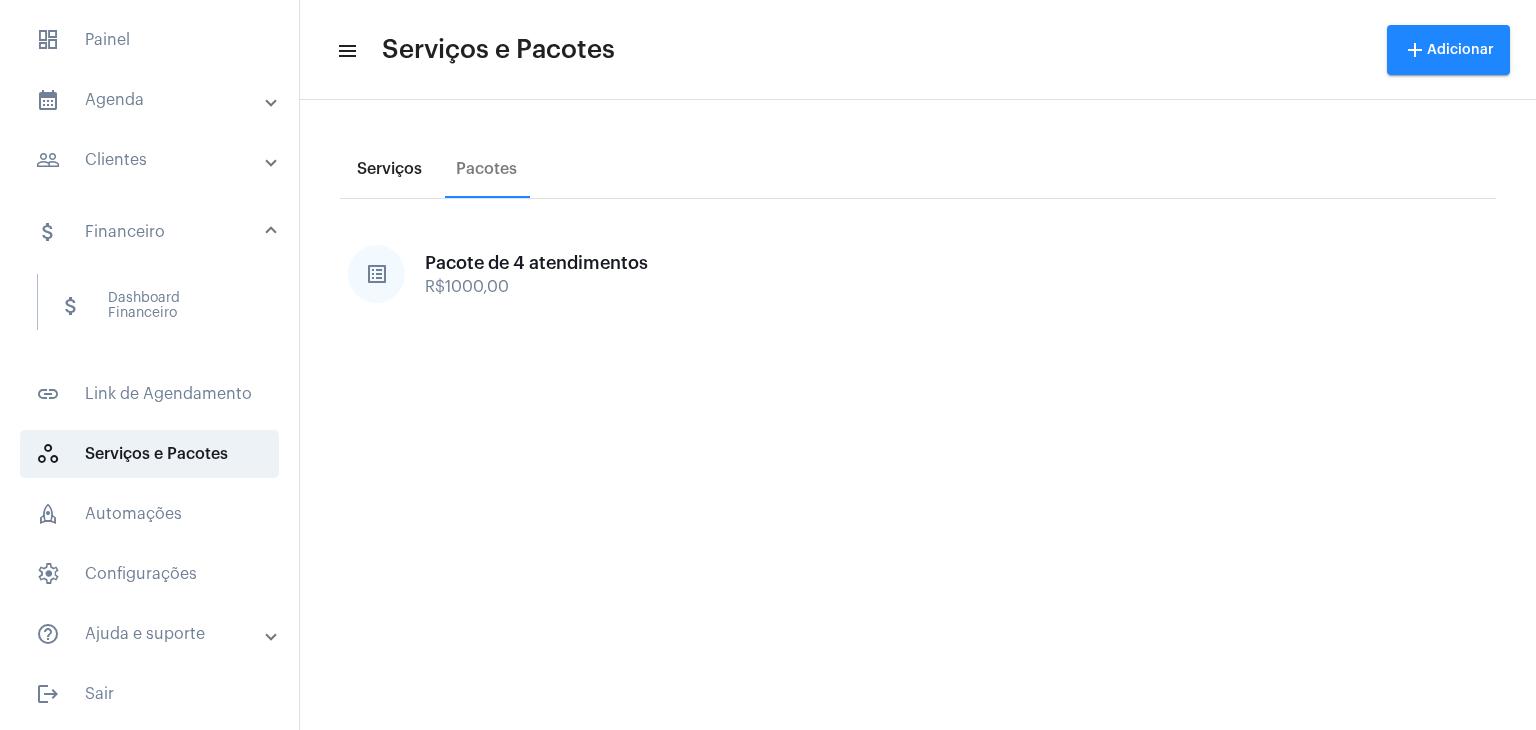 click on "Serviços" at bounding box center [389, 169] 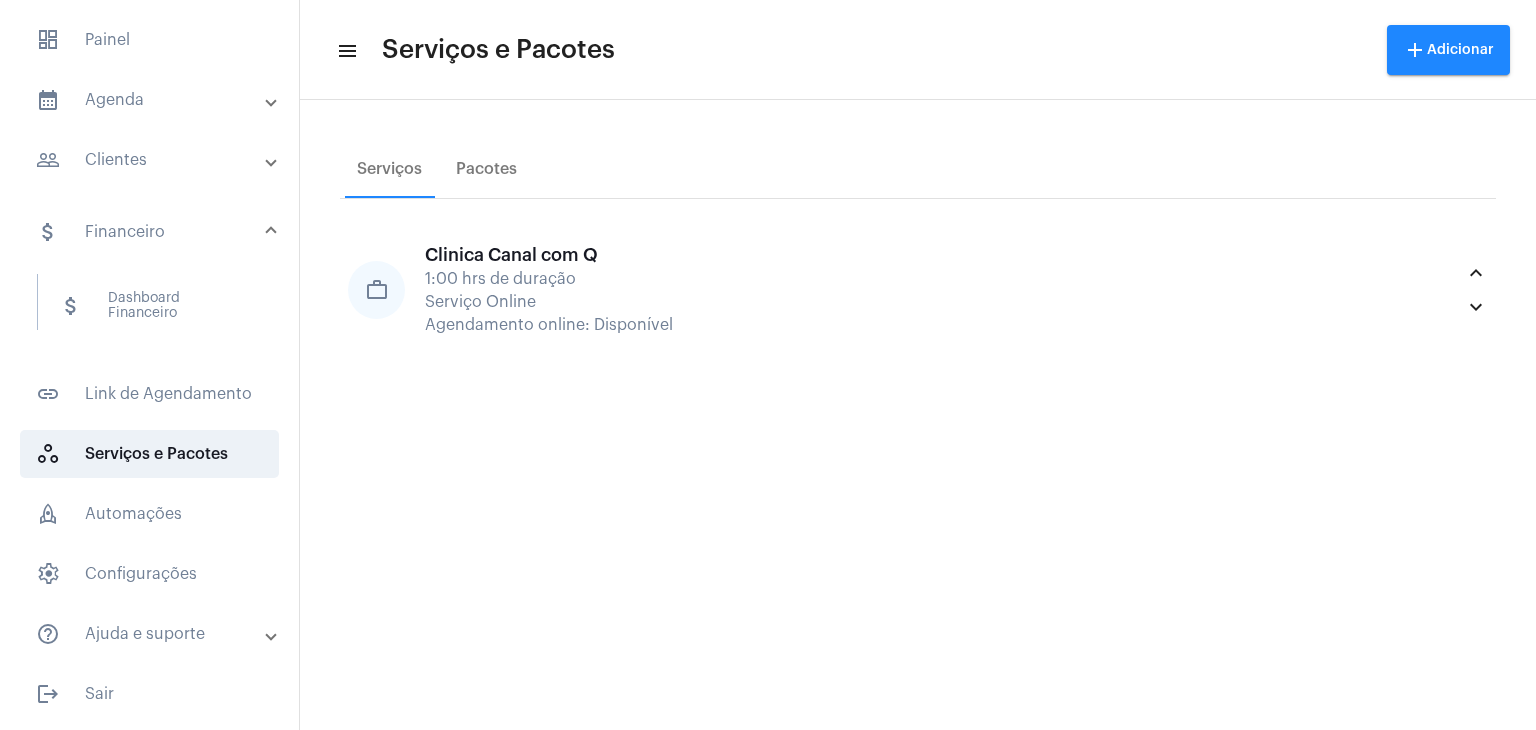 click on "add Adicionar" 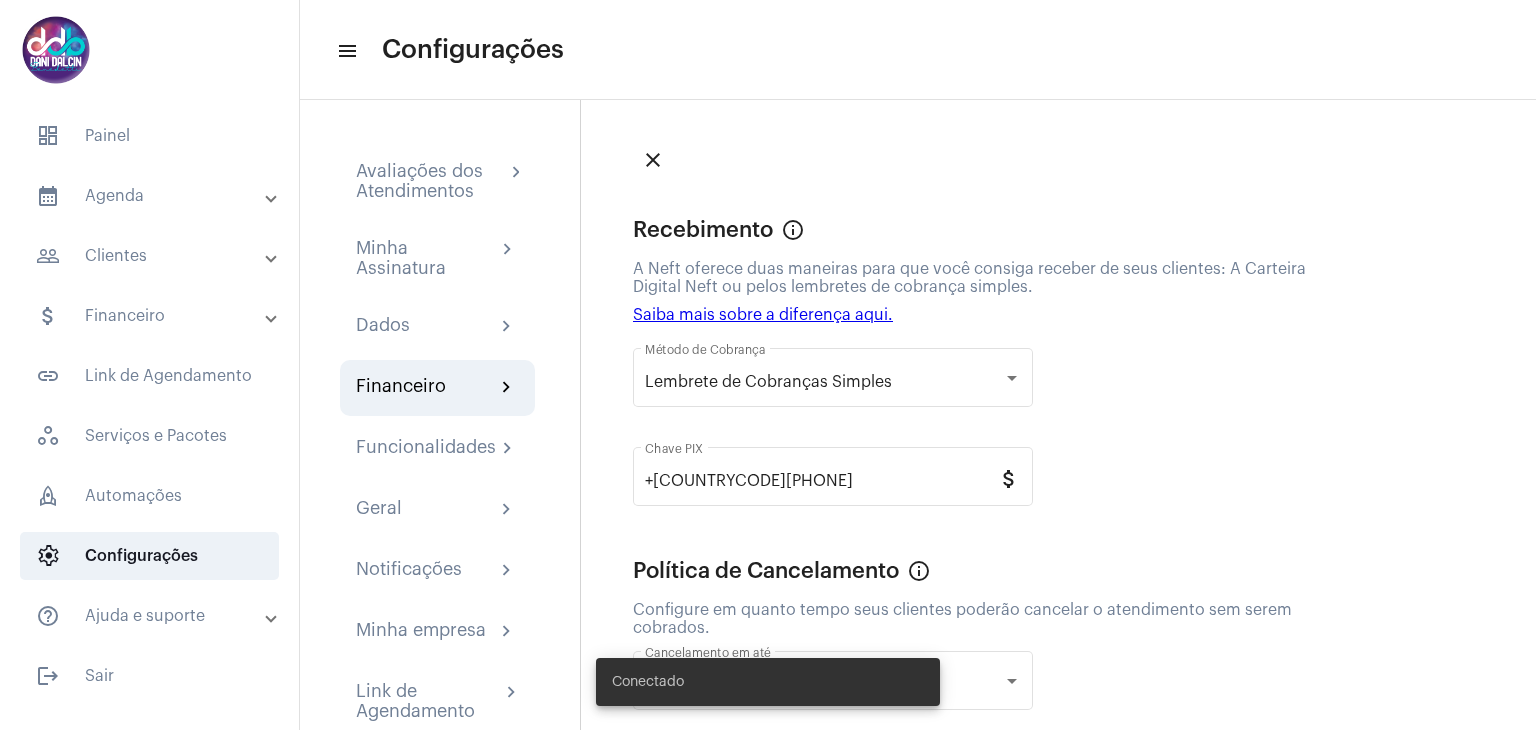 scroll, scrollTop: 0, scrollLeft: 0, axis: both 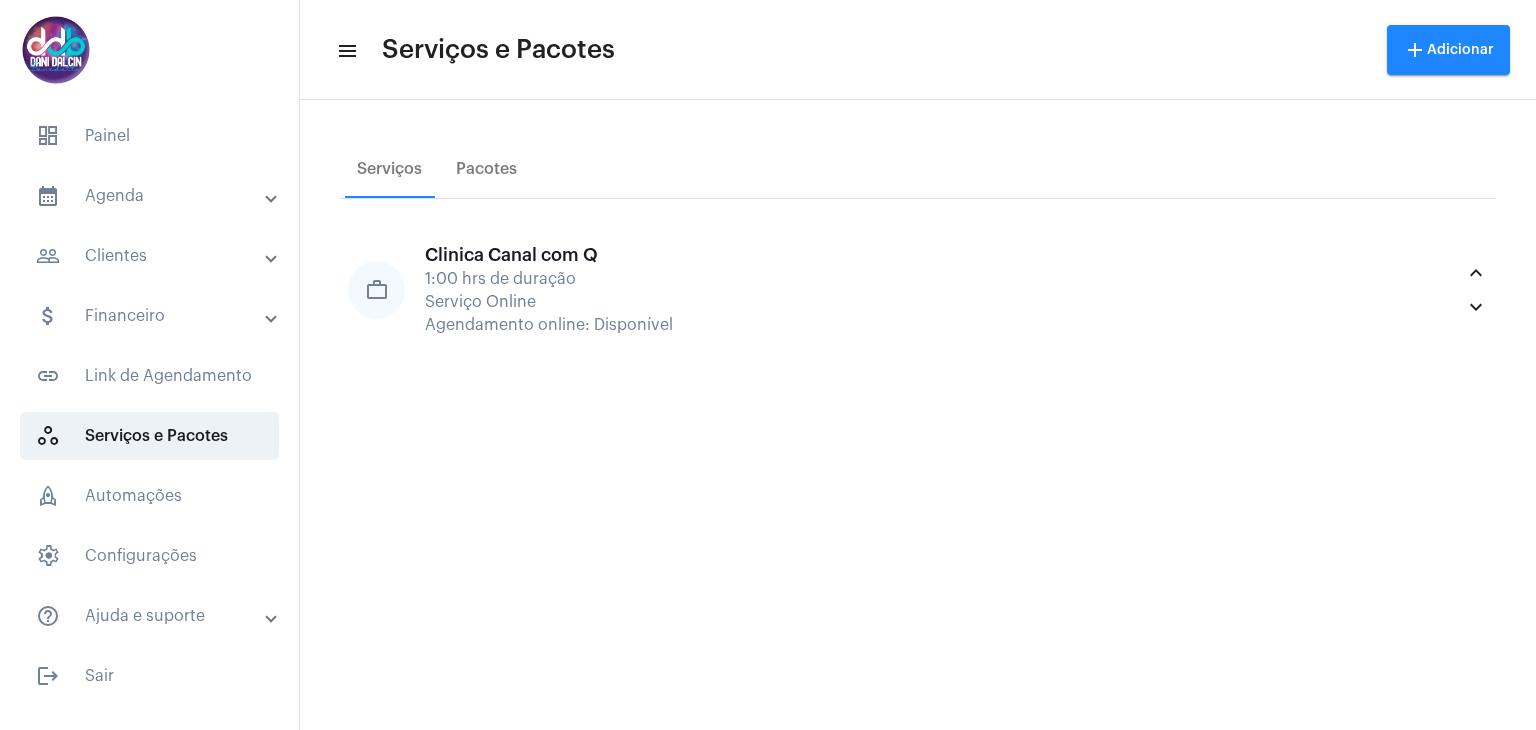 click on "add Adicionar" 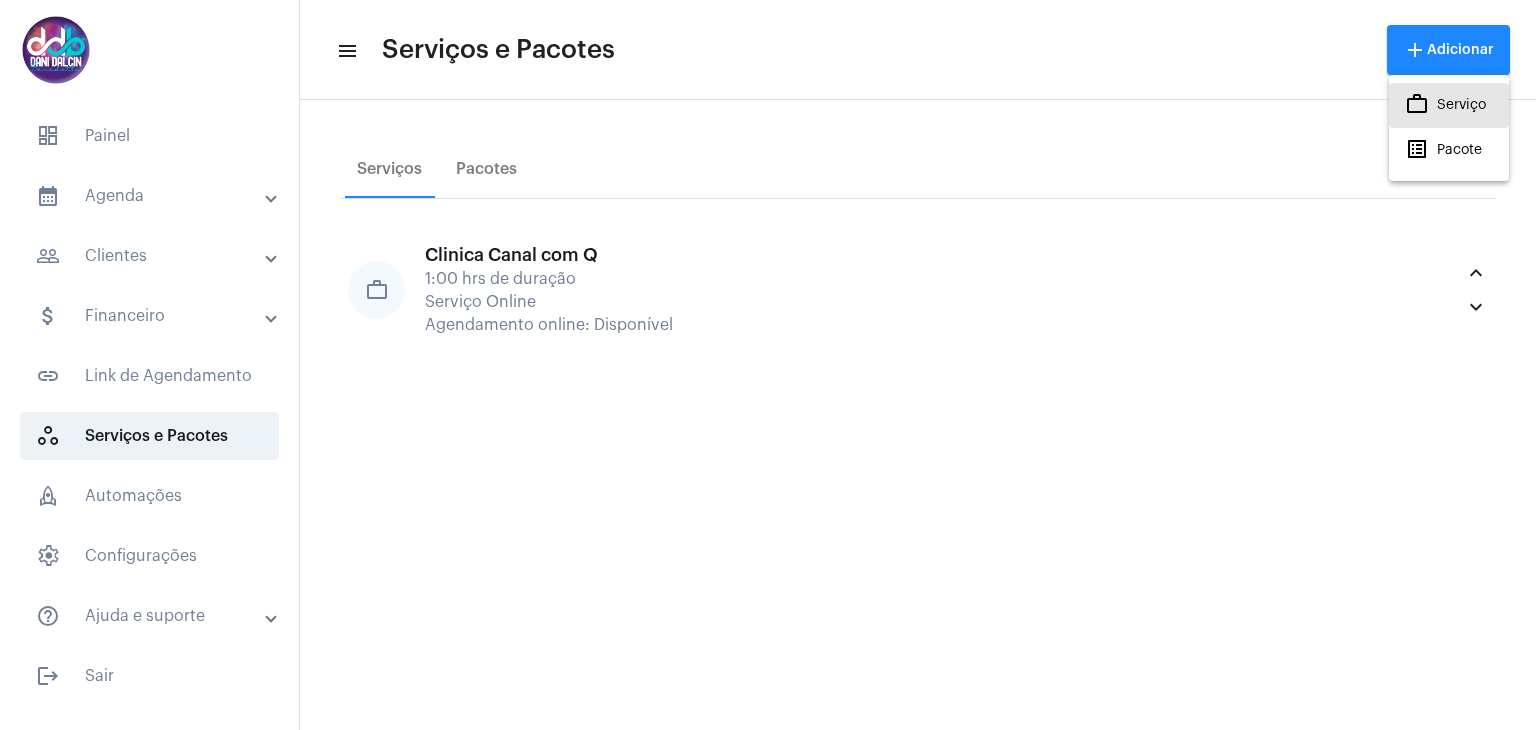 click on "work_outlined  Serviço" at bounding box center [1445, 105] 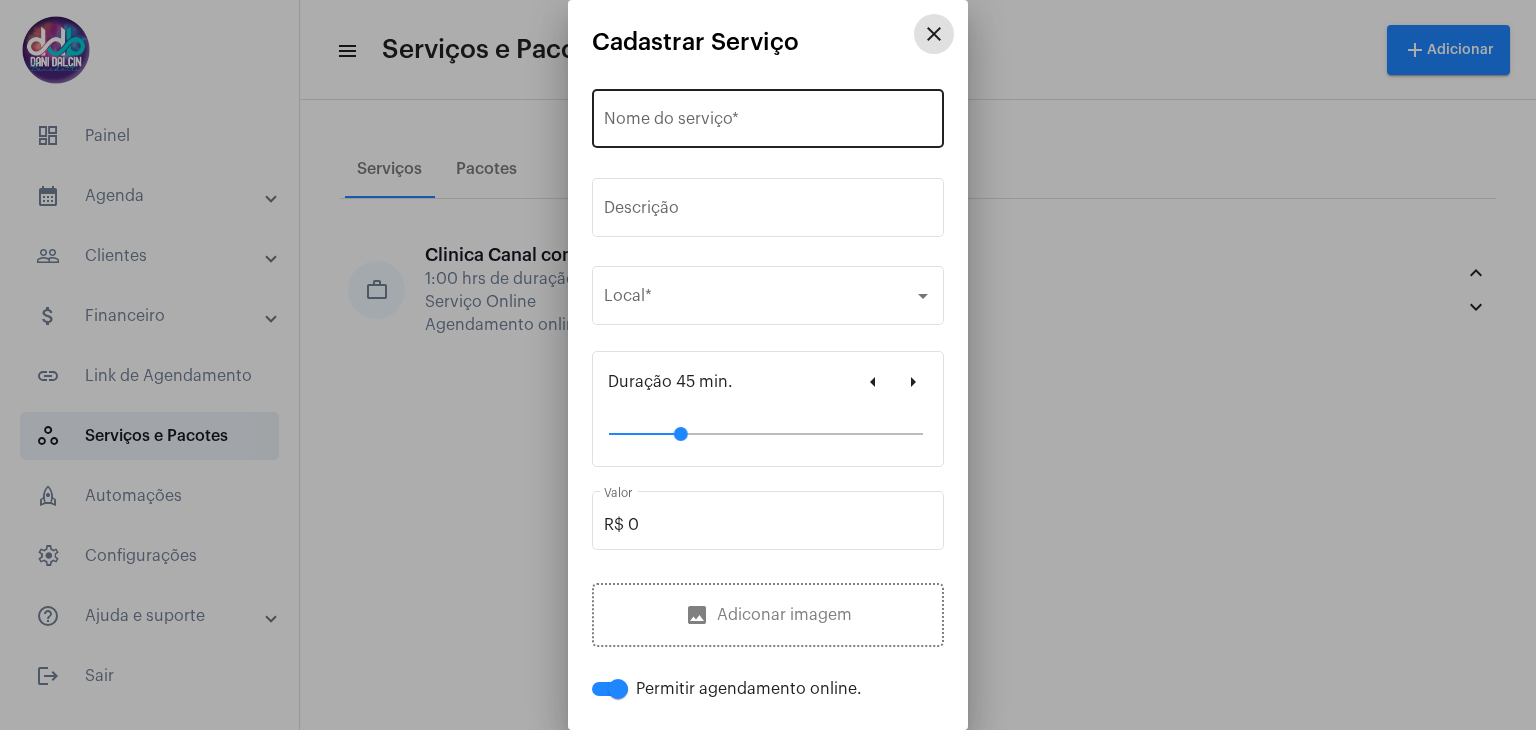 click on "Nome do serviço  *" at bounding box center (768, 123) 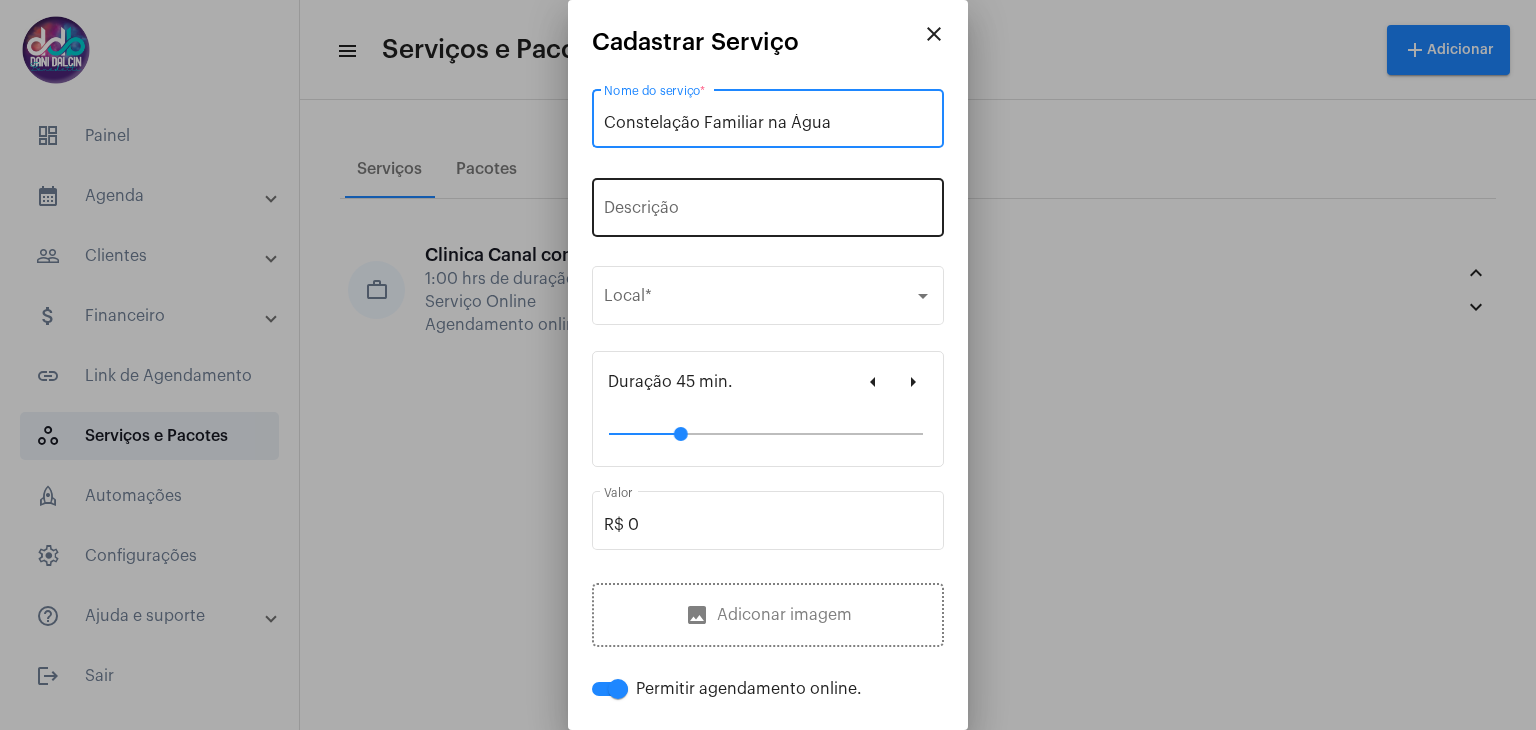 type on "Constelação Familiar na Água" 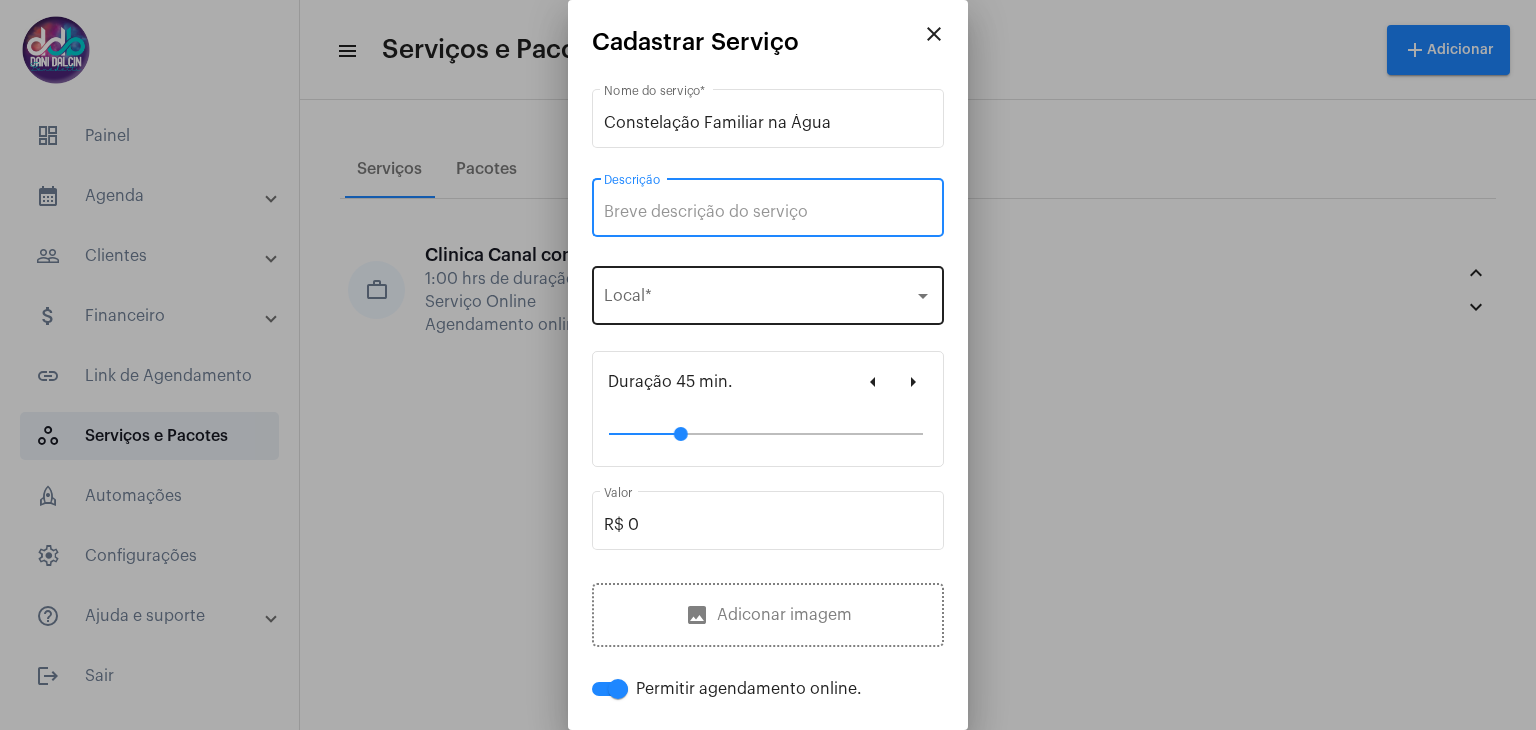 click on "Selecione o local Local  *" at bounding box center [768, 293] 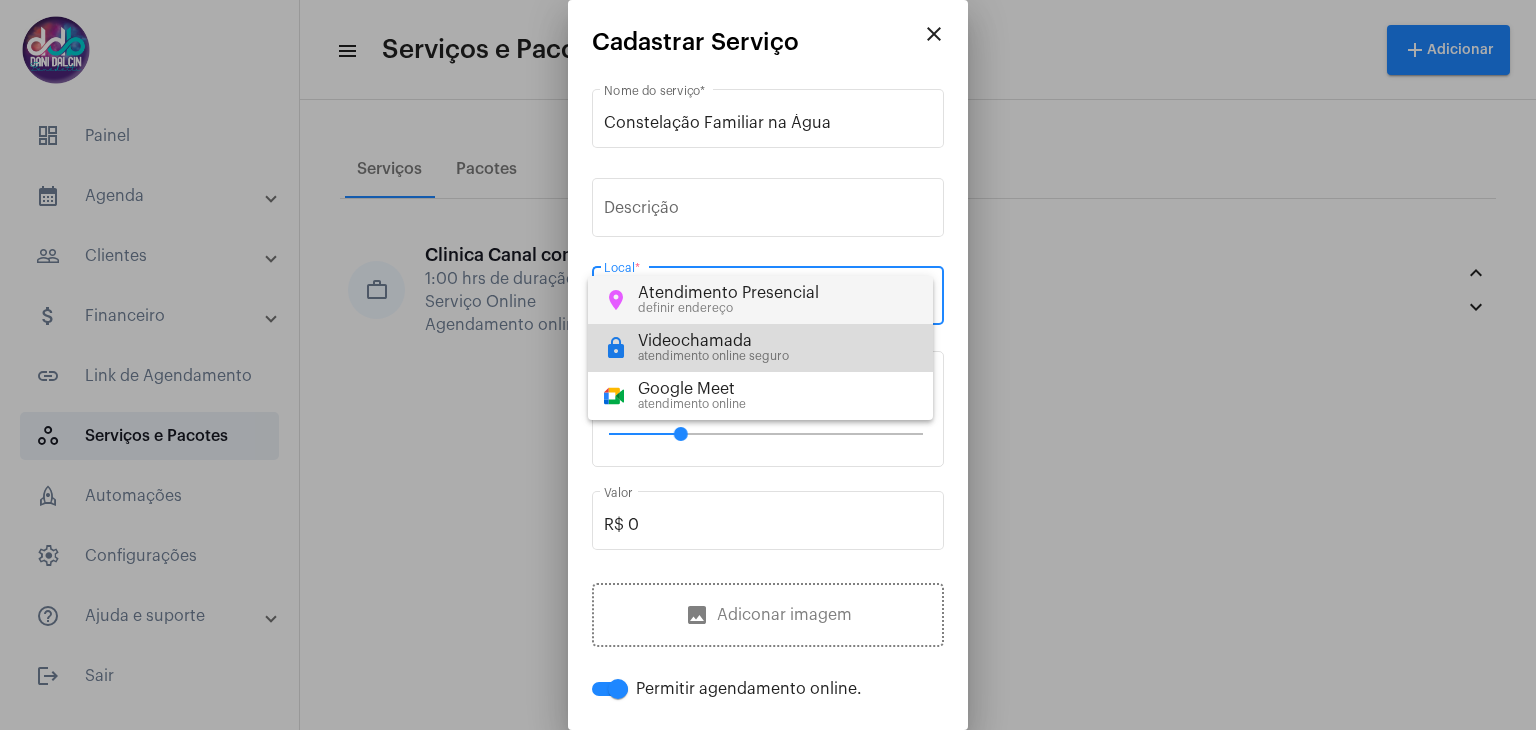 click on "Videochamada" at bounding box center (713, 341) 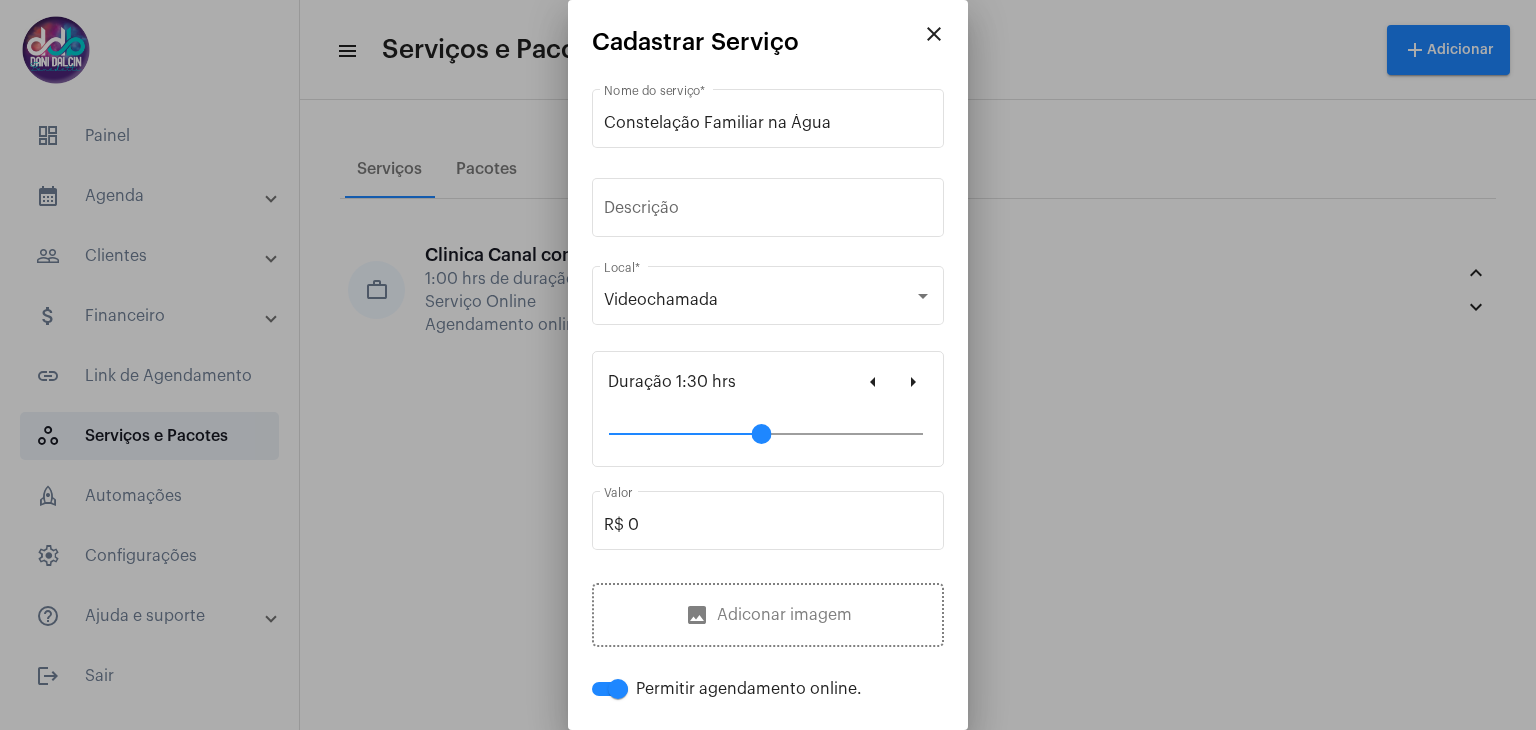 drag, startPoint x: 681, startPoint y: 439, endPoint x: 754, endPoint y: 447, distance: 73.43705 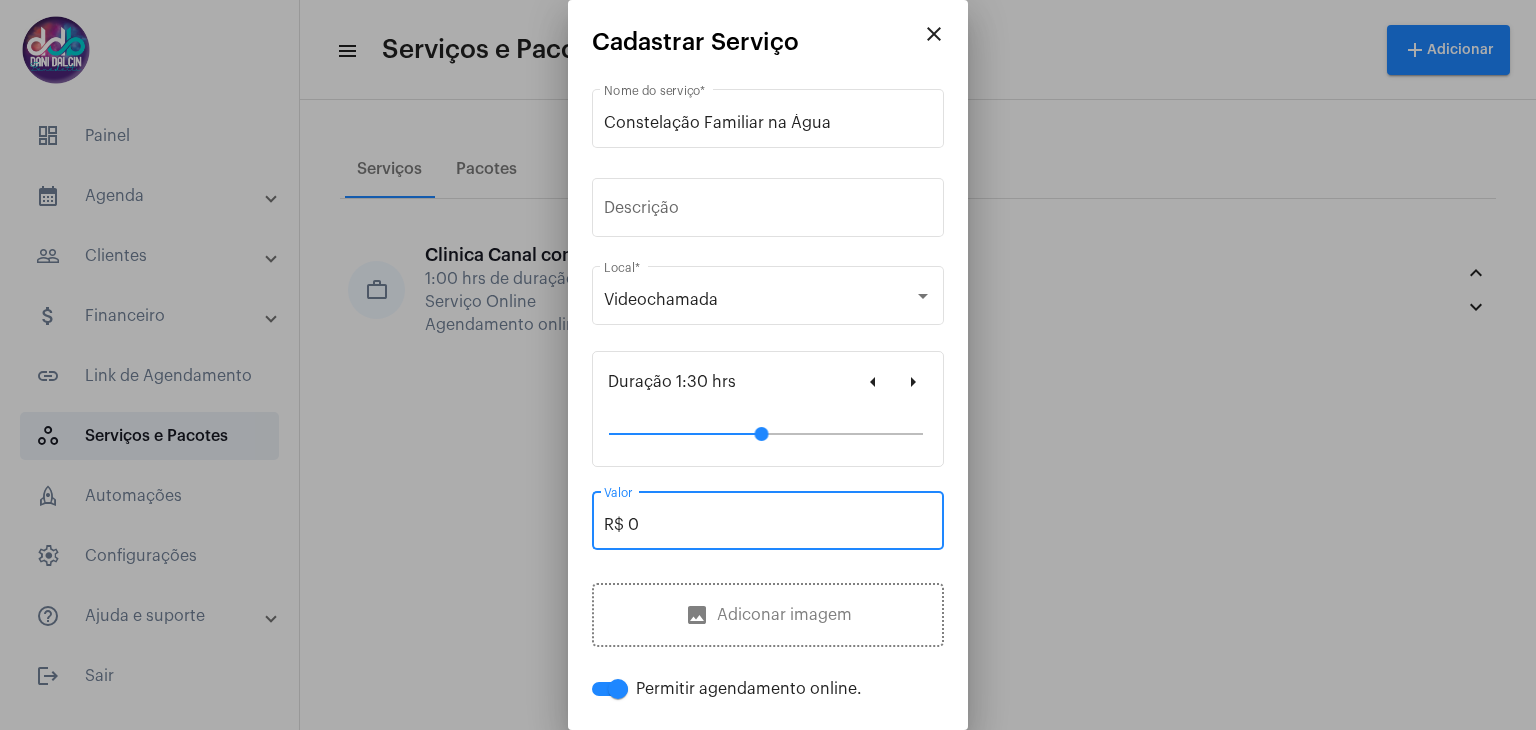 click on "R$ 0" at bounding box center [768, 525] 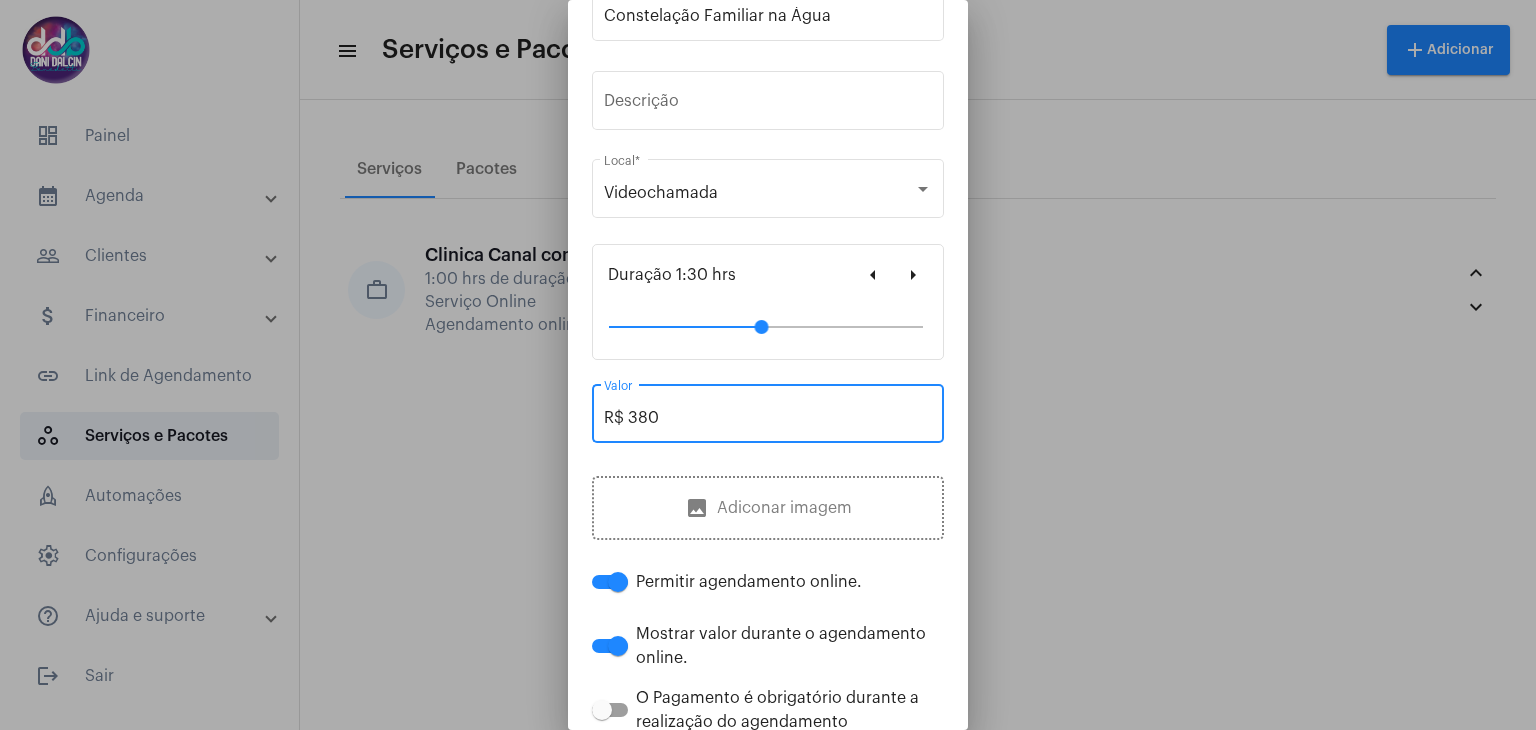 scroll, scrollTop: 300, scrollLeft: 0, axis: vertical 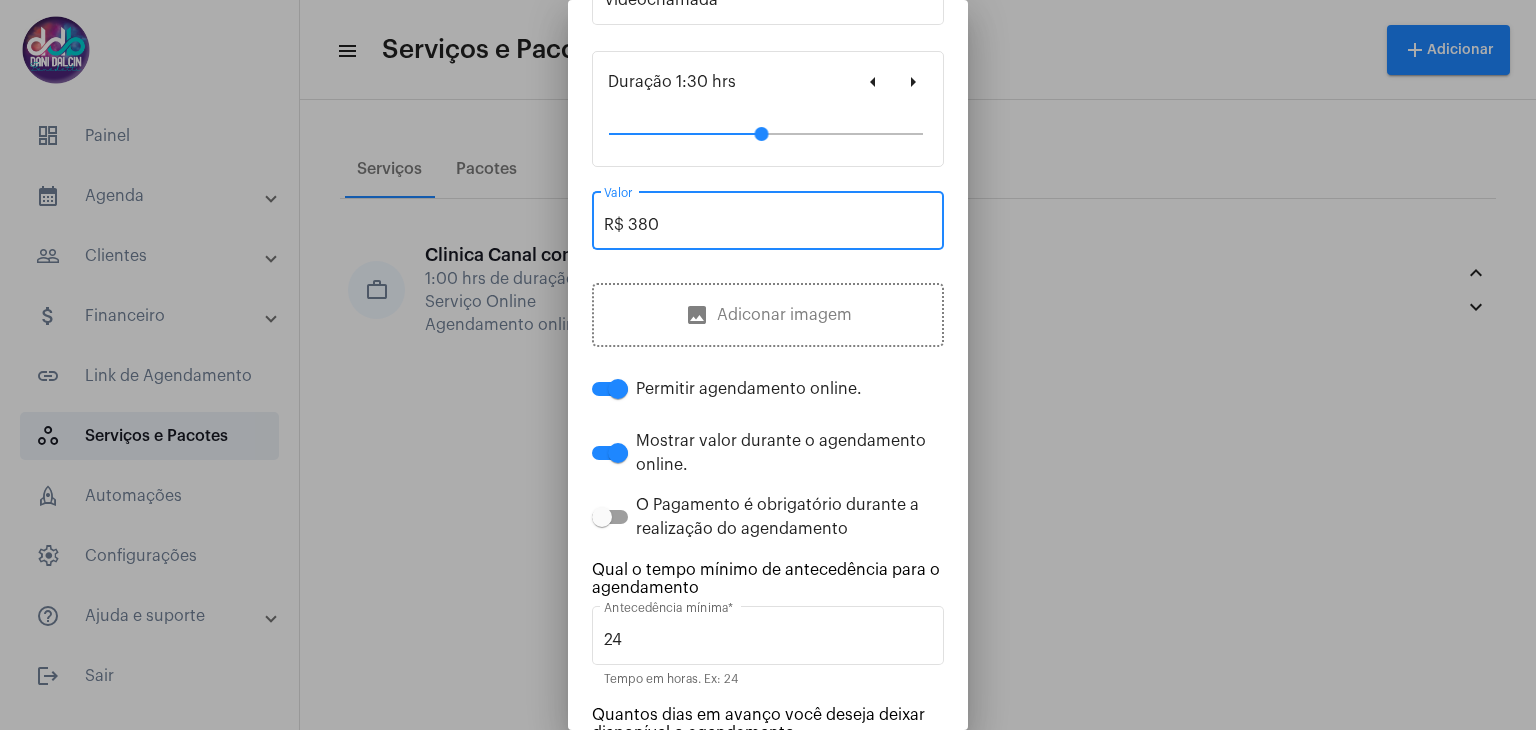 type on "R$ 380" 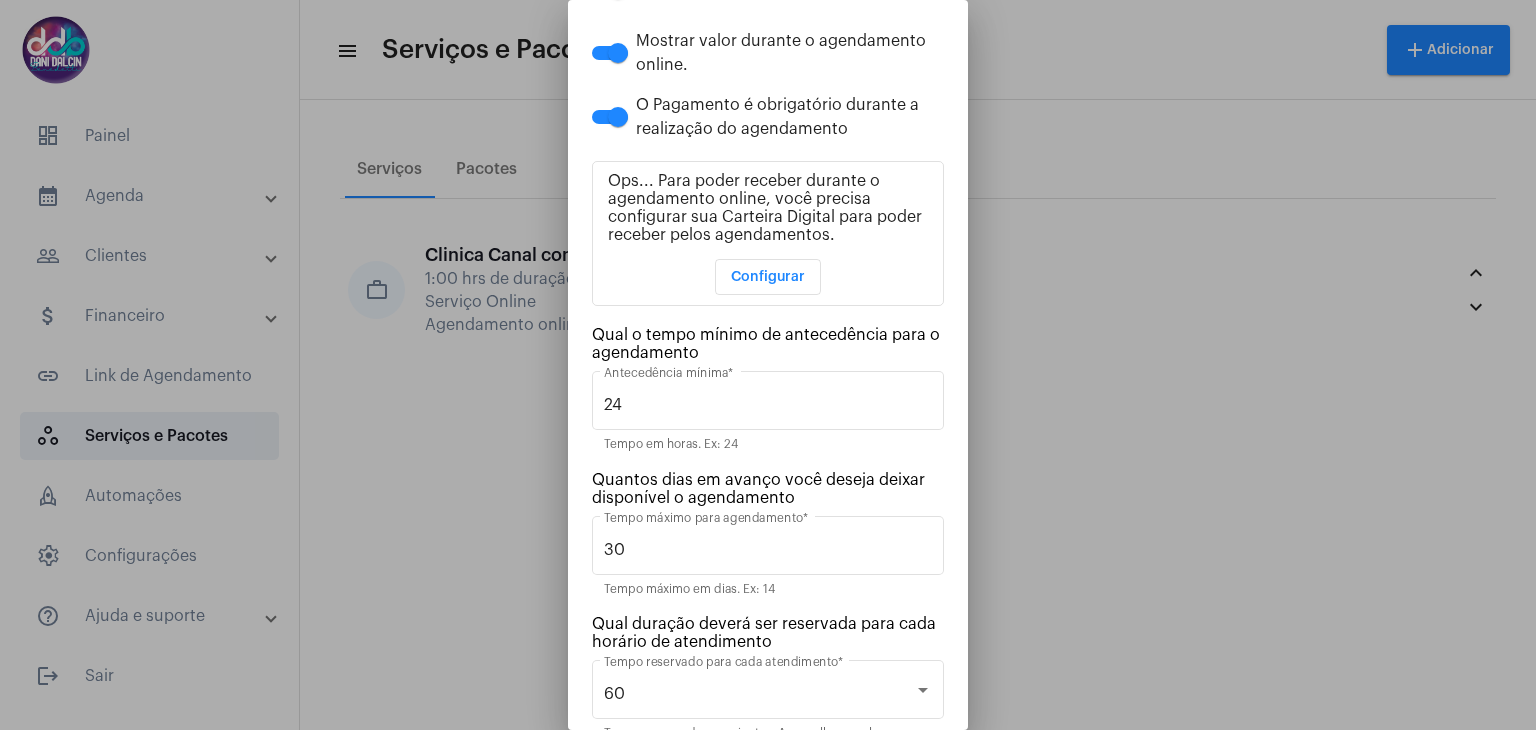 scroll, scrollTop: 804, scrollLeft: 0, axis: vertical 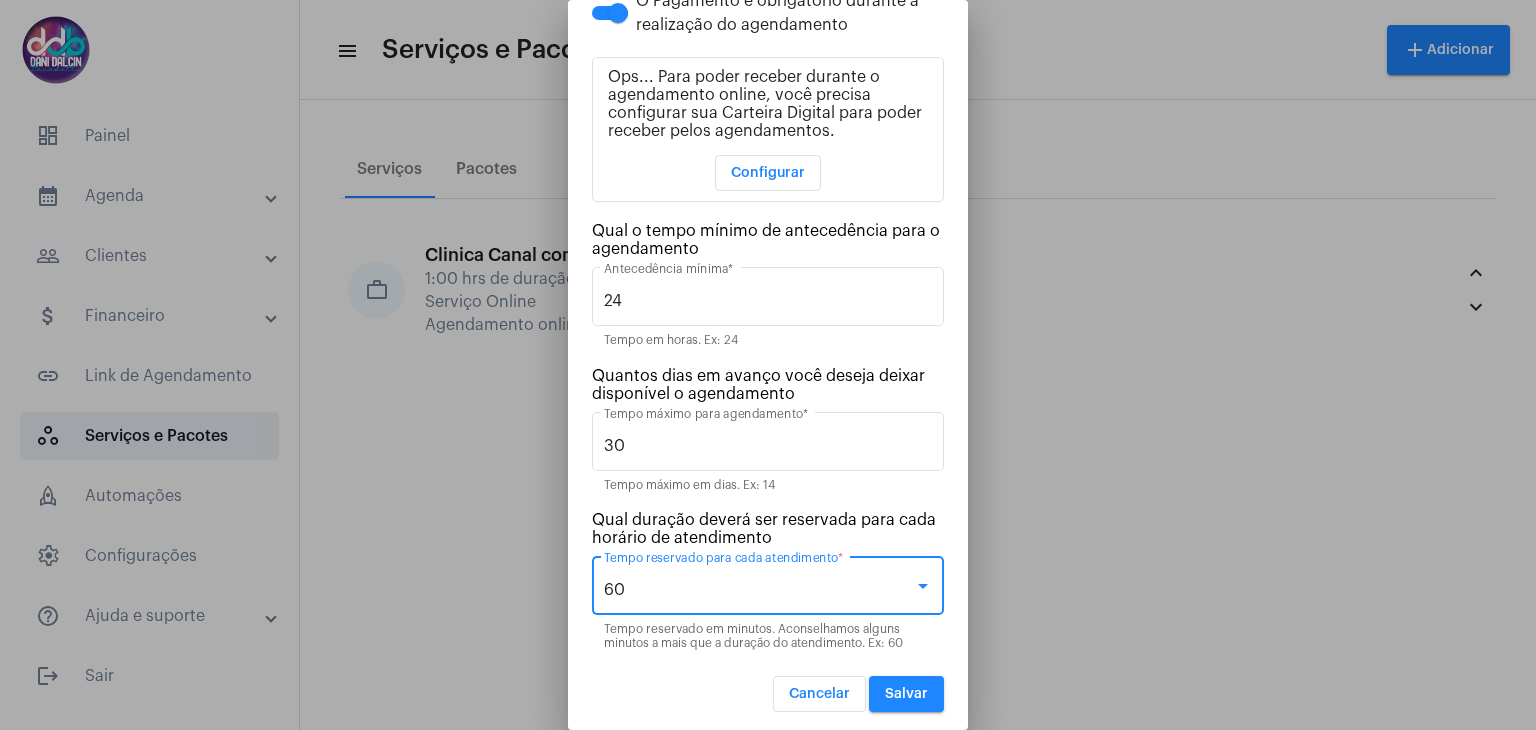click at bounding box center (923, 586) 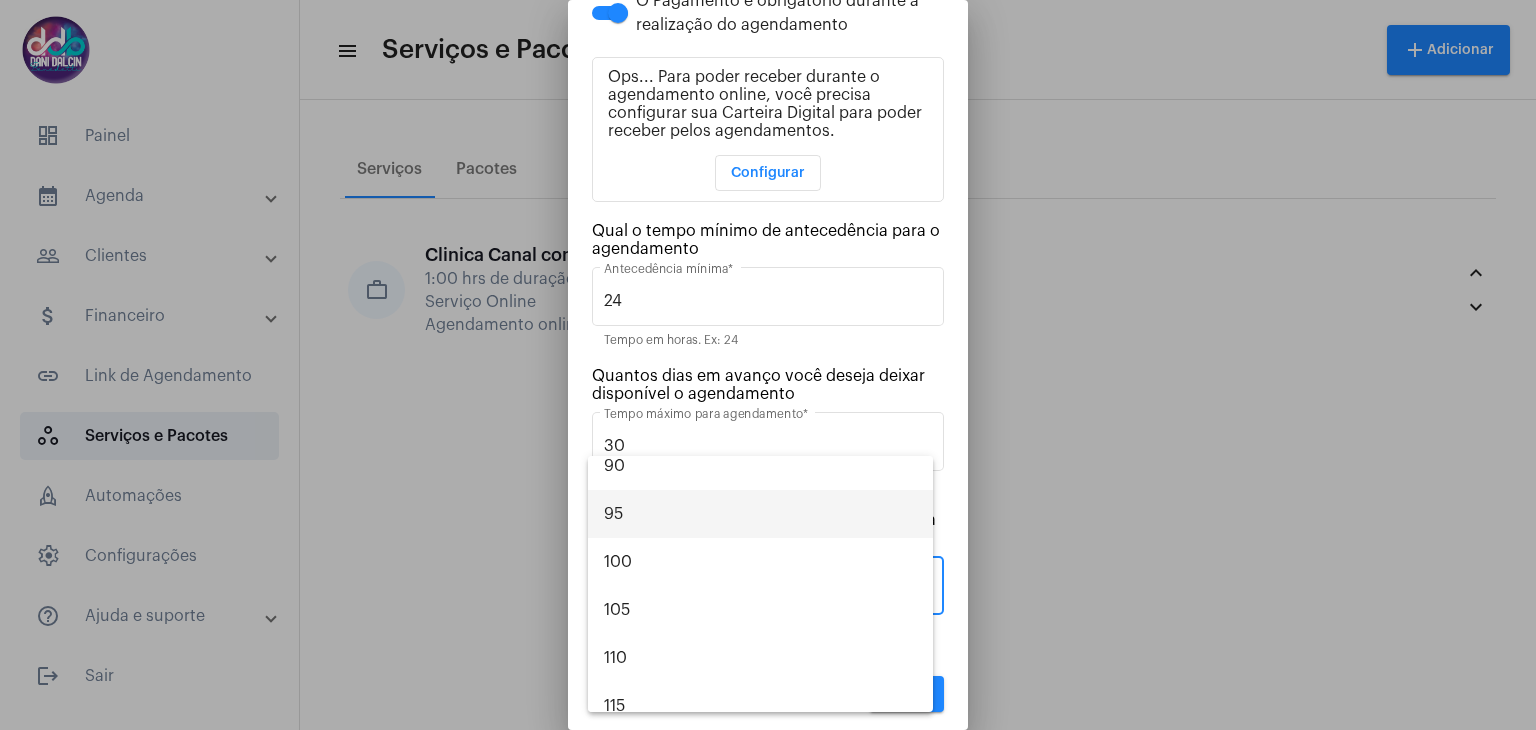 scroll, scrollTop: 700, scrollLeft: 0, axis: vertical 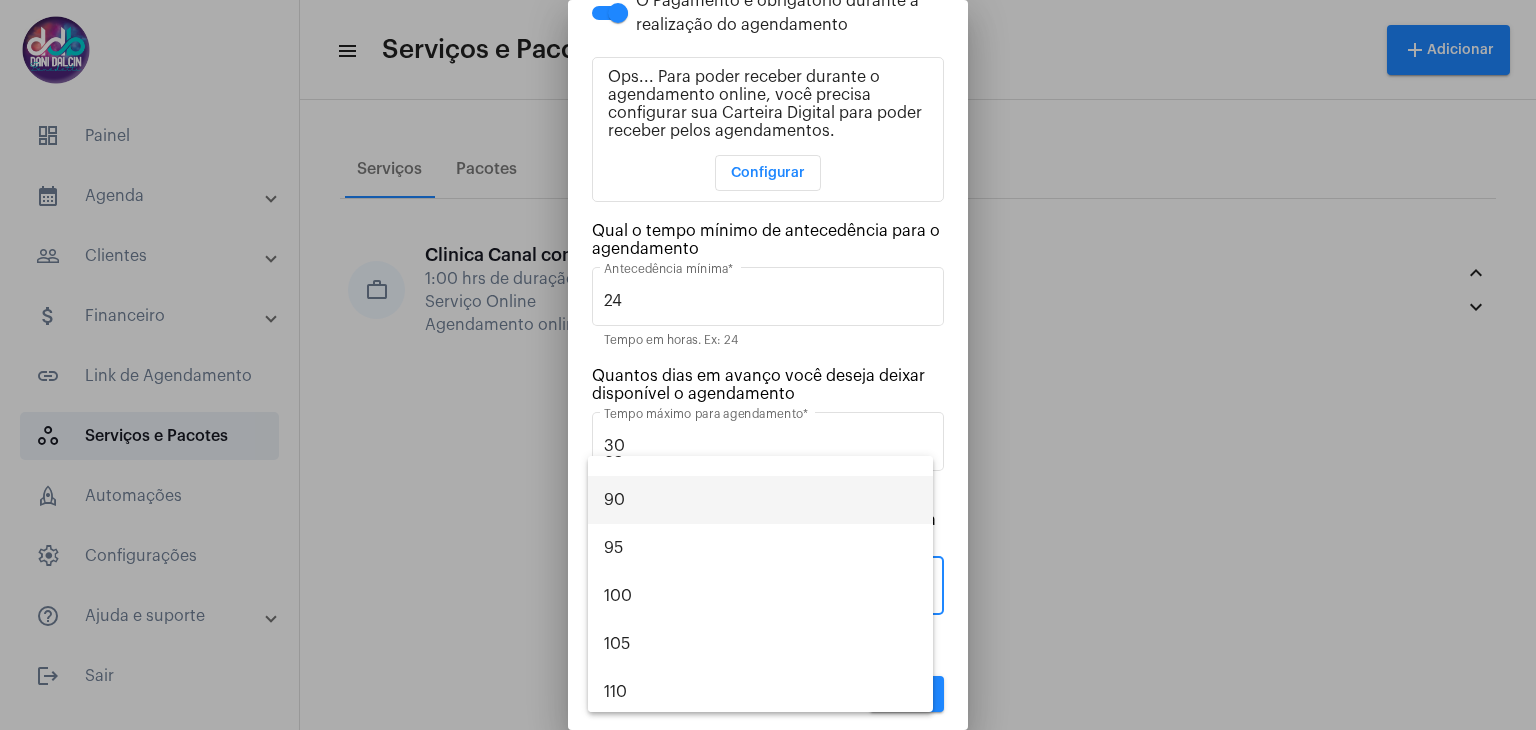 click on "90" at bounding box center (760, 500) 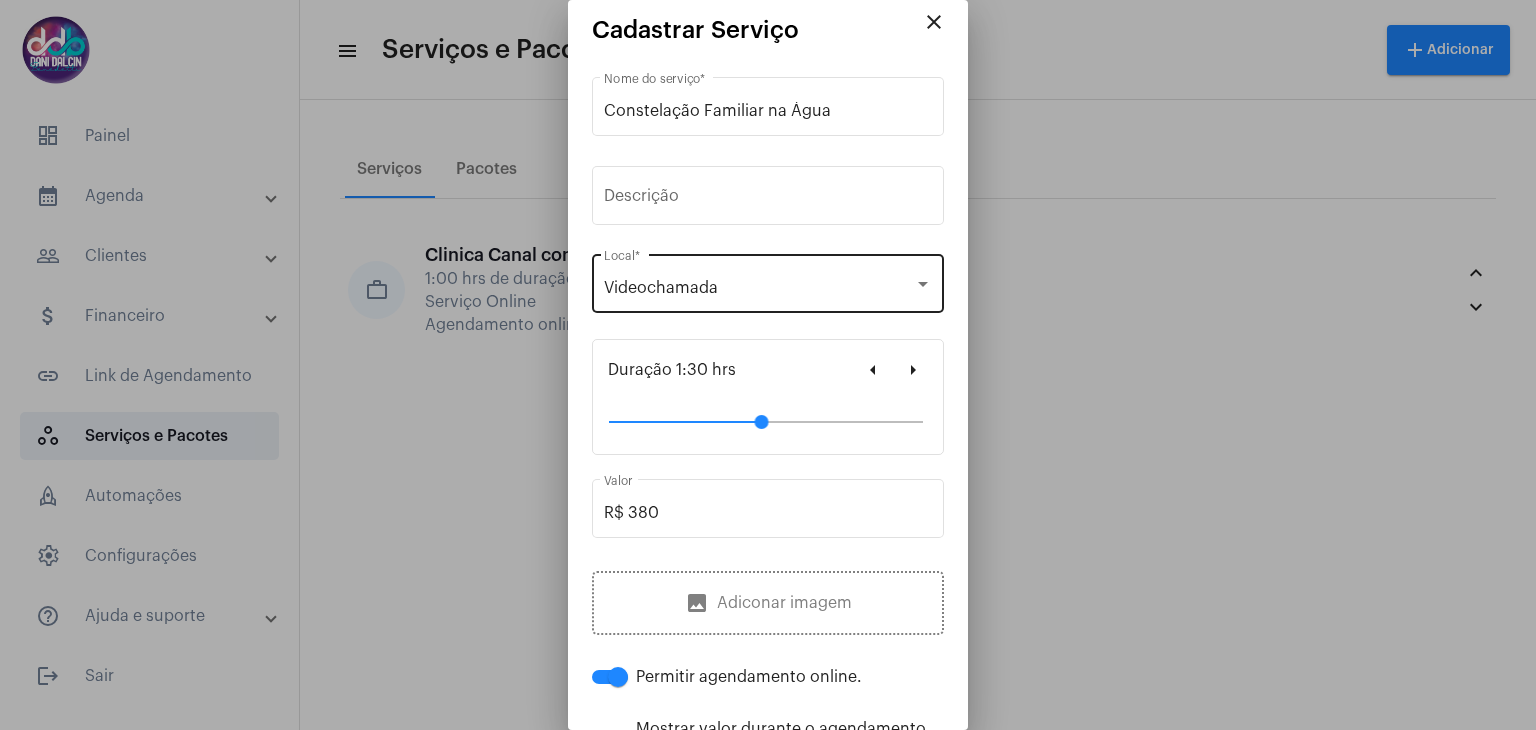 scroll, scrollTop: 4, scrollLeft: 0, axis: vertical 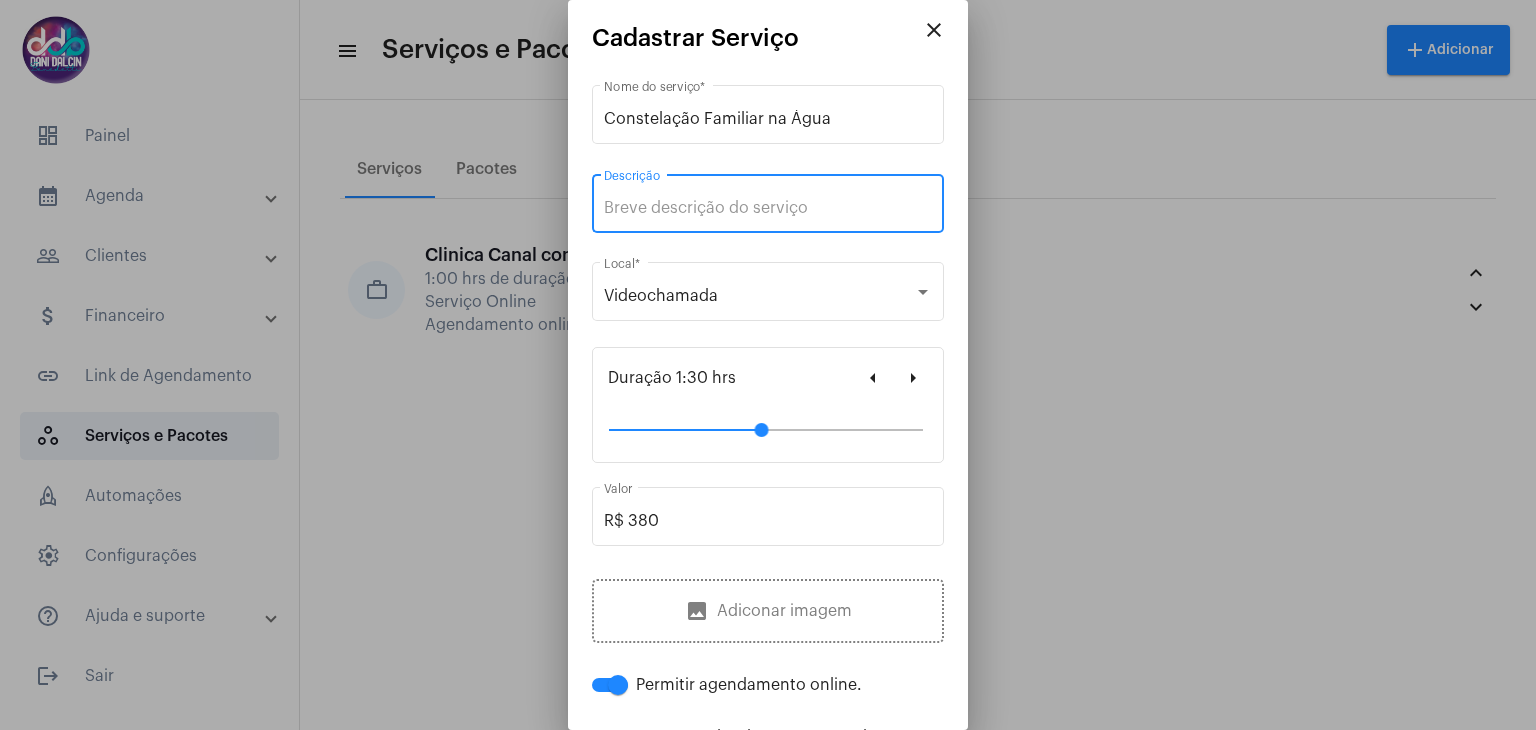 click on "Descrição" at bounding box center (768, 208) 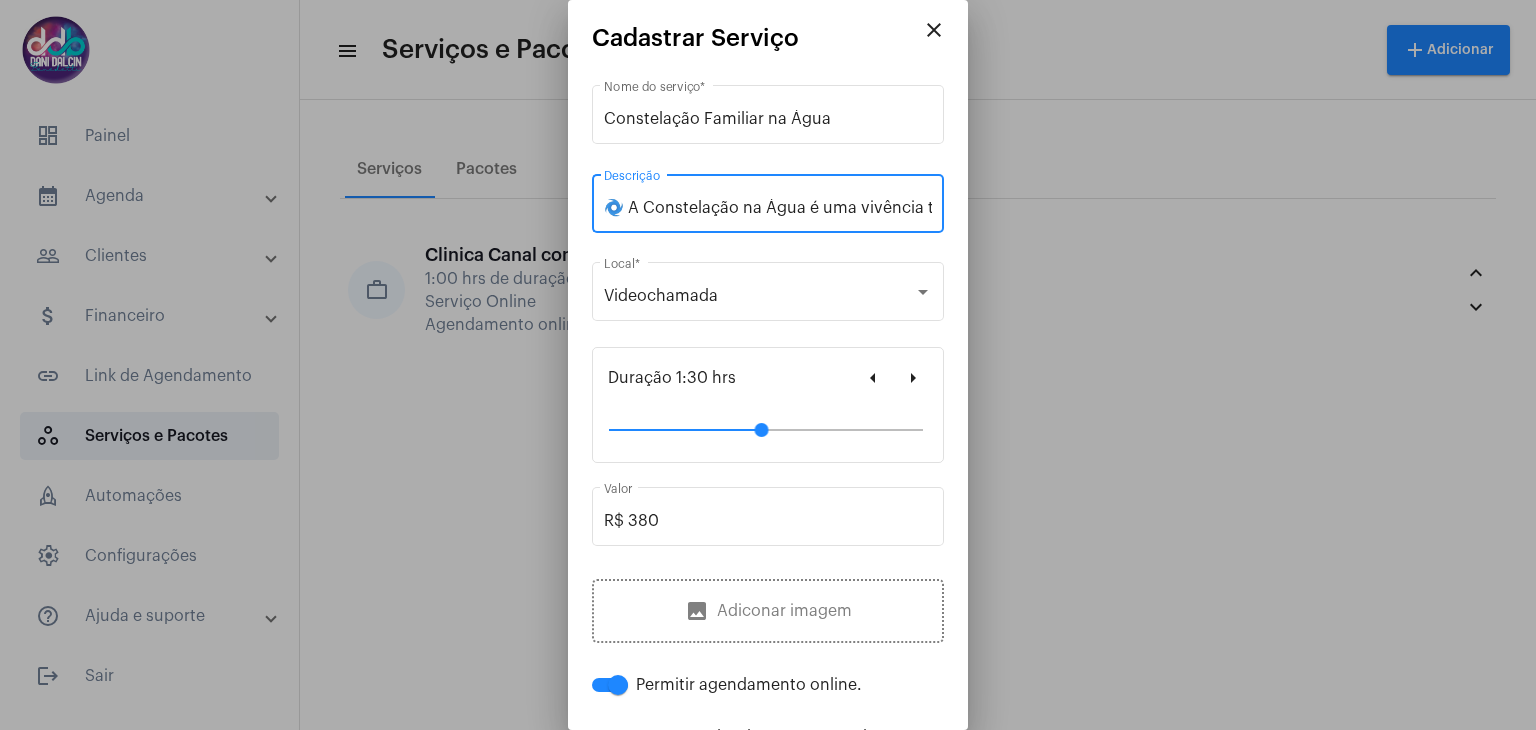 scroll, scrollTop: 0, scrollLeft: 1479, axis: horizontal 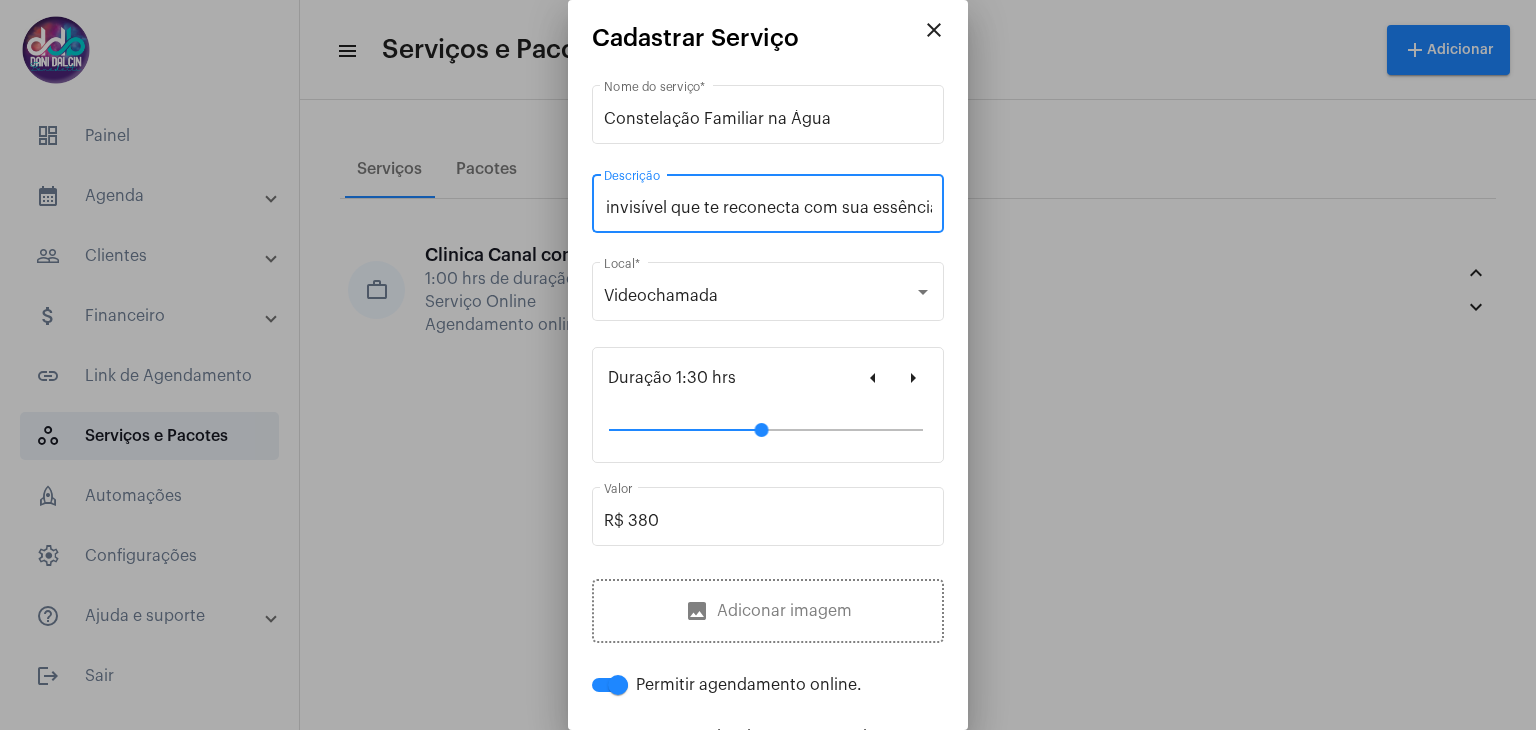 type on "🌀 A Constelação na Água é uma vivência terapêutica profunda que usa o corpo e o campo emocional para acessar memórias, liberar traumas e ressignificar vínculos familiares. Um mergulho no invisível que te reconecta com sua essência." 